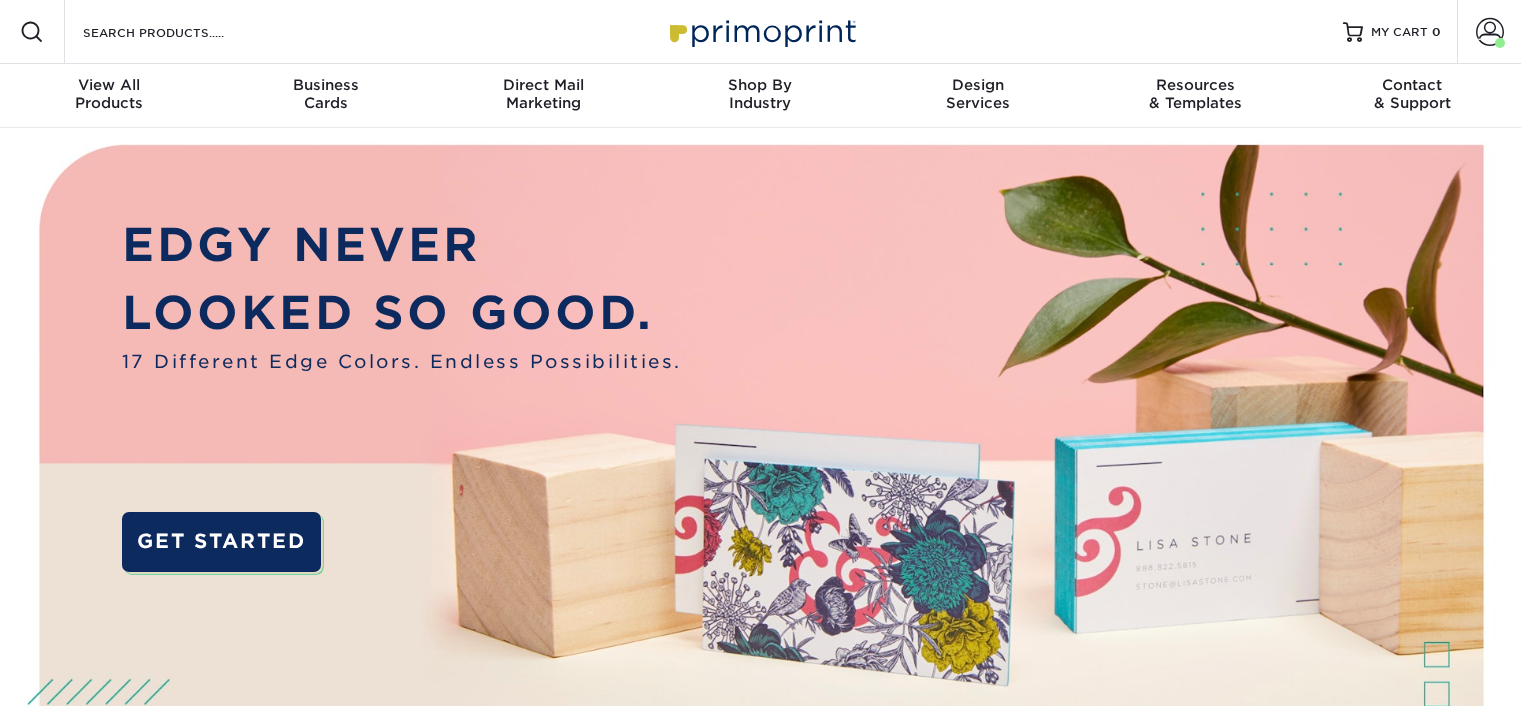 scroll, scrollTop: 0, scrollLeft: 0, axis: both 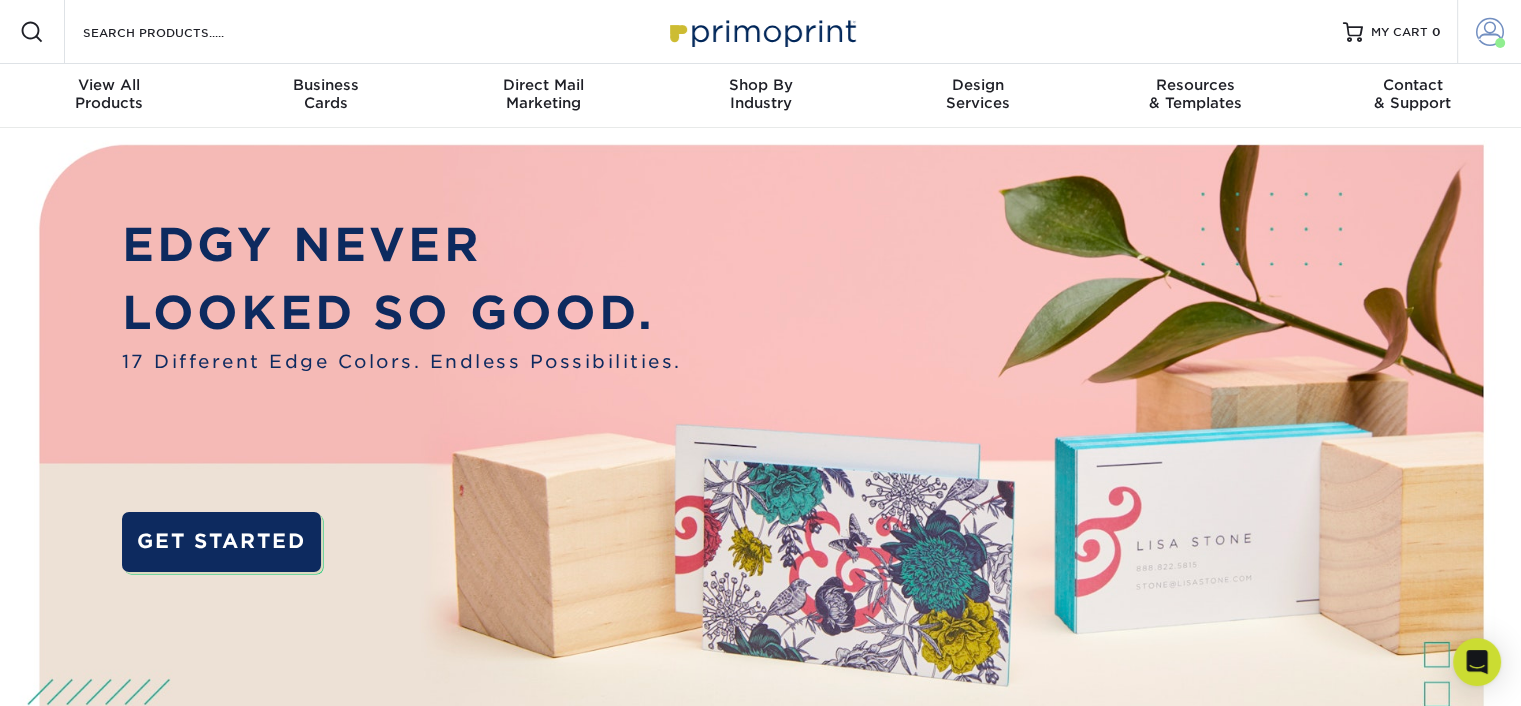 click on "Account" at bounding box center (1489, 32) 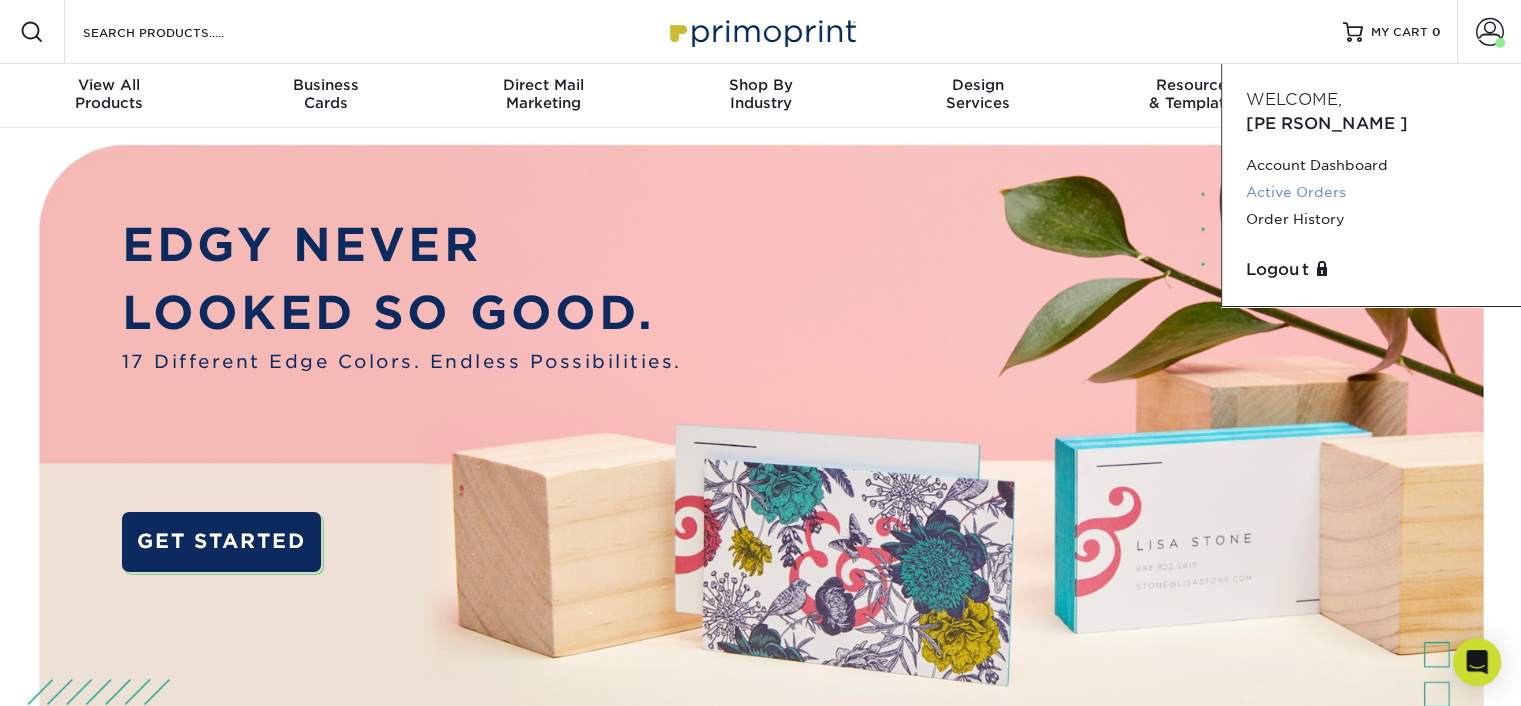 click on "Active Orders" at bounding box center [1371, 192] 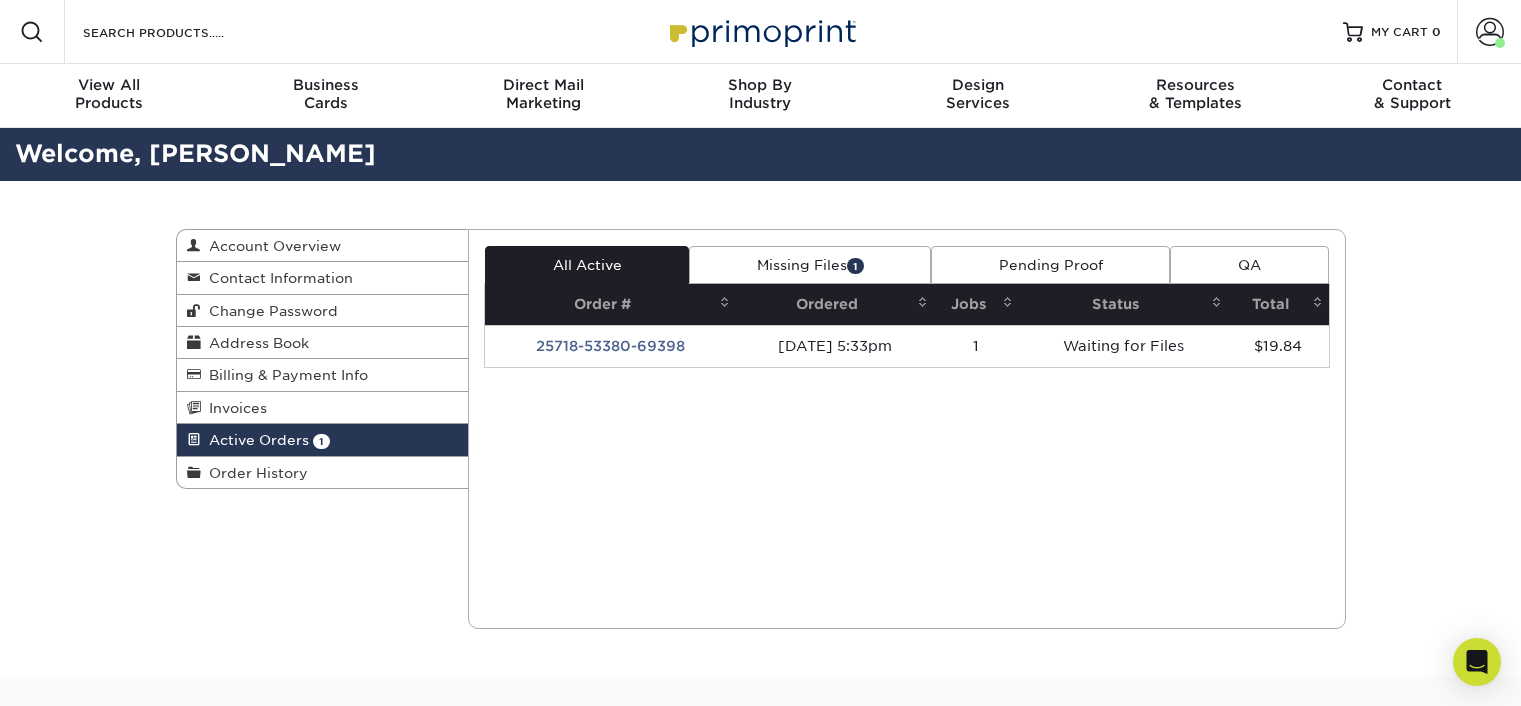 scroll, scrollTop: 0, scrollLeft: 0, axis: both 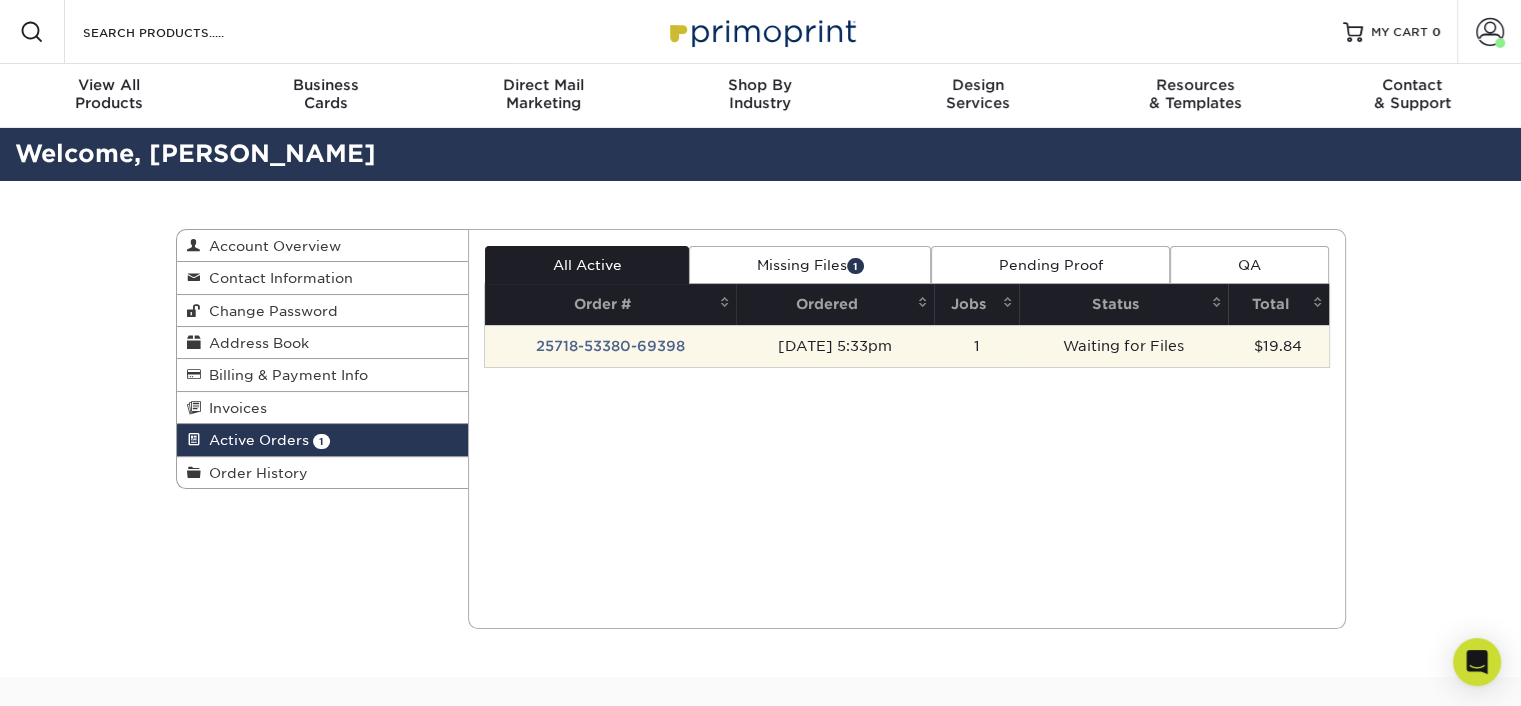click on "[DATE] 5:33pm" at bounding box center [835, 346] 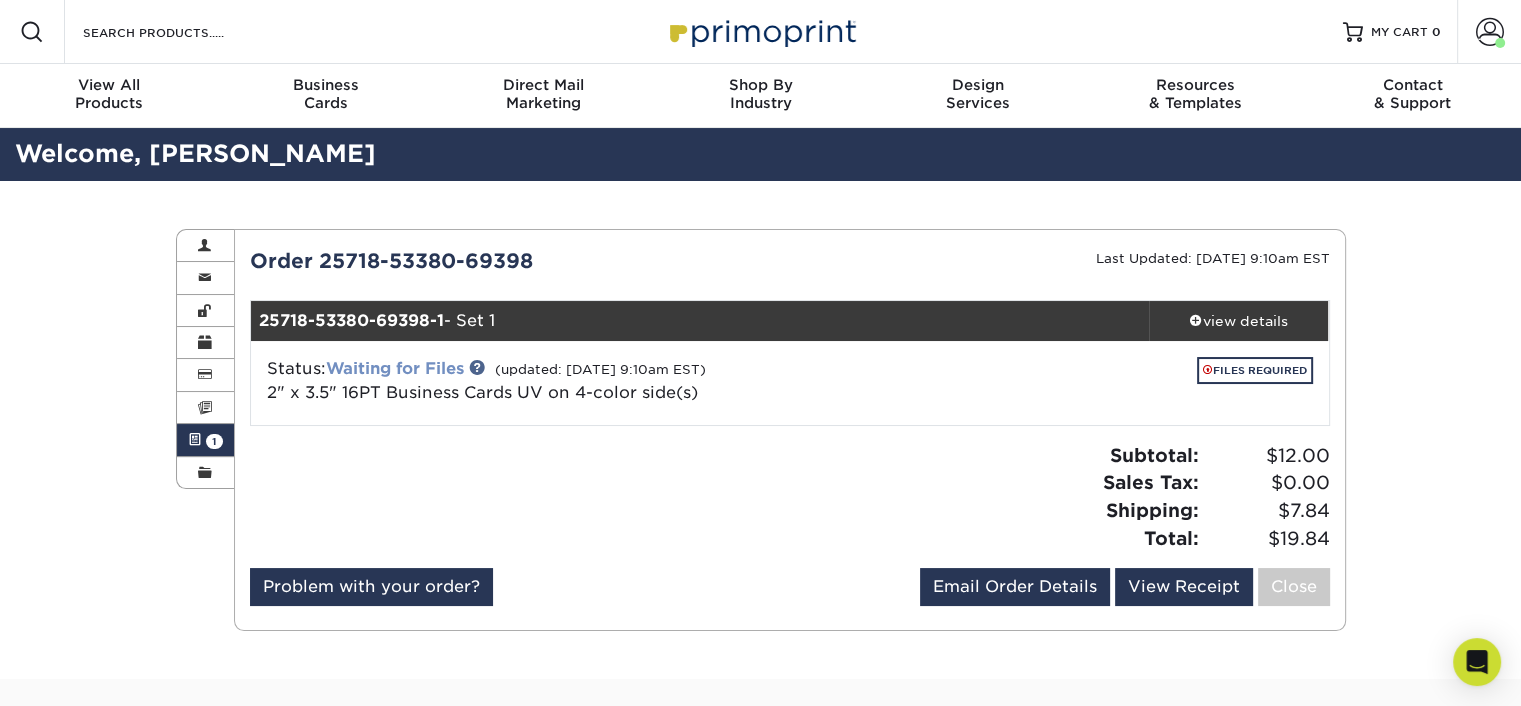 click on "Waiting for Files" at bounding box center [395, 368] 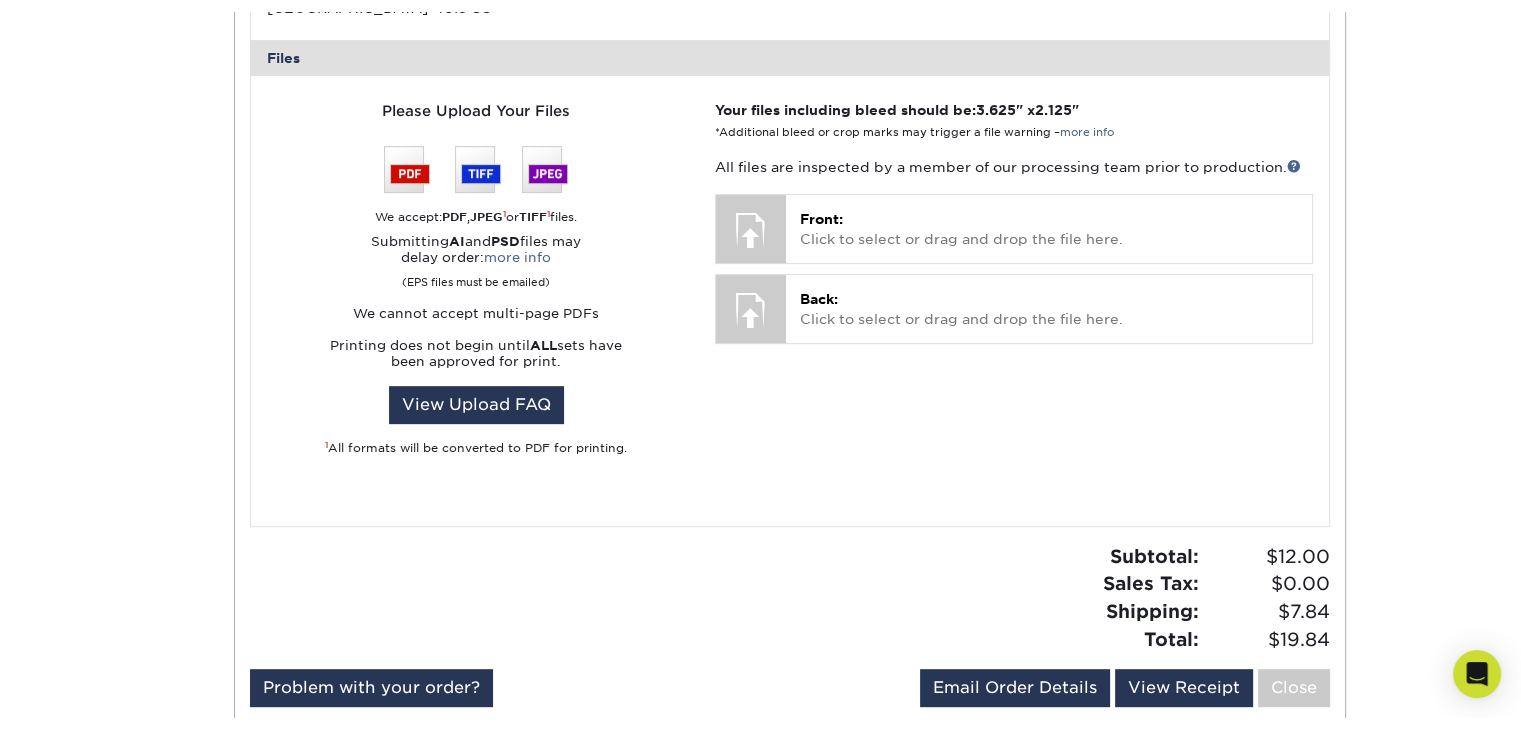 scroll, scrollTop: 792, scrollLeft: 0, axis: vertical 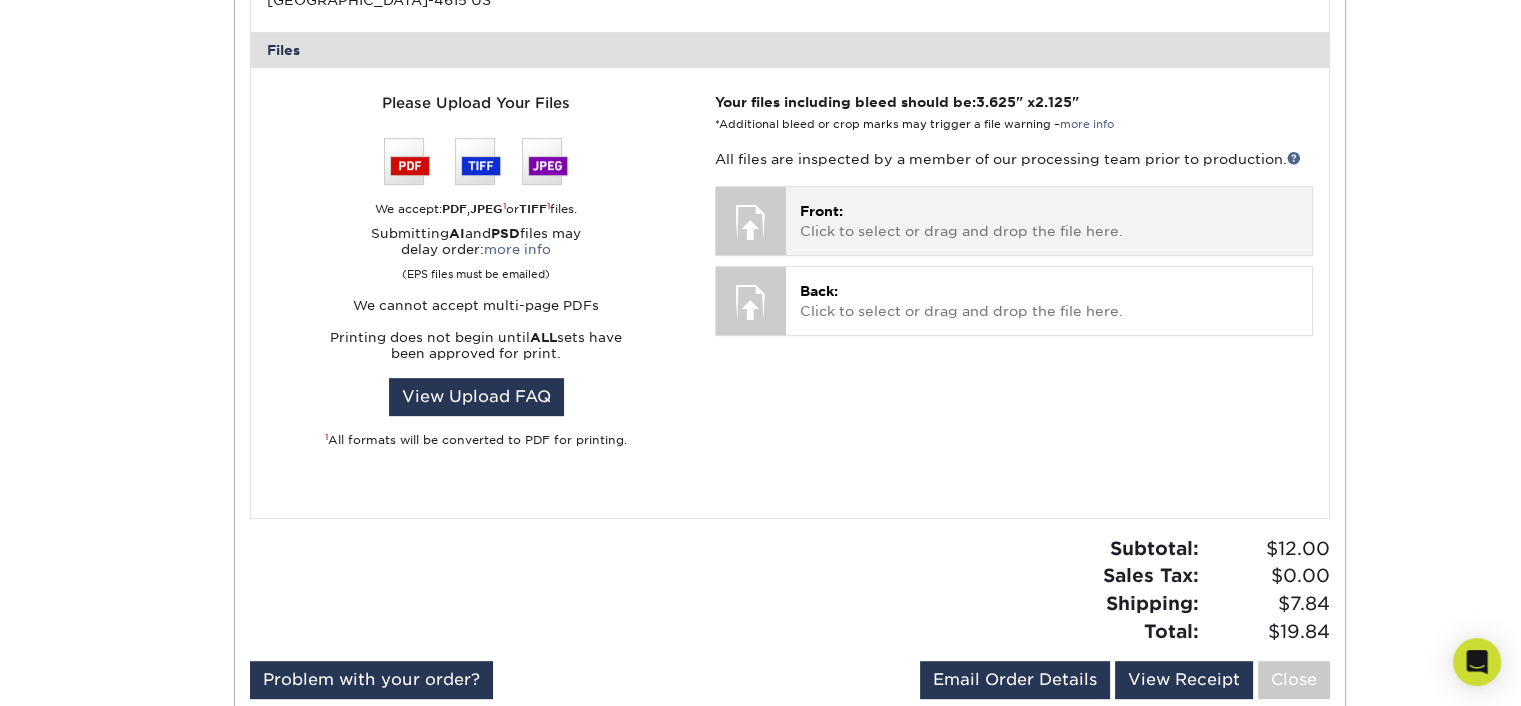 click at bounding box center [751, 222] 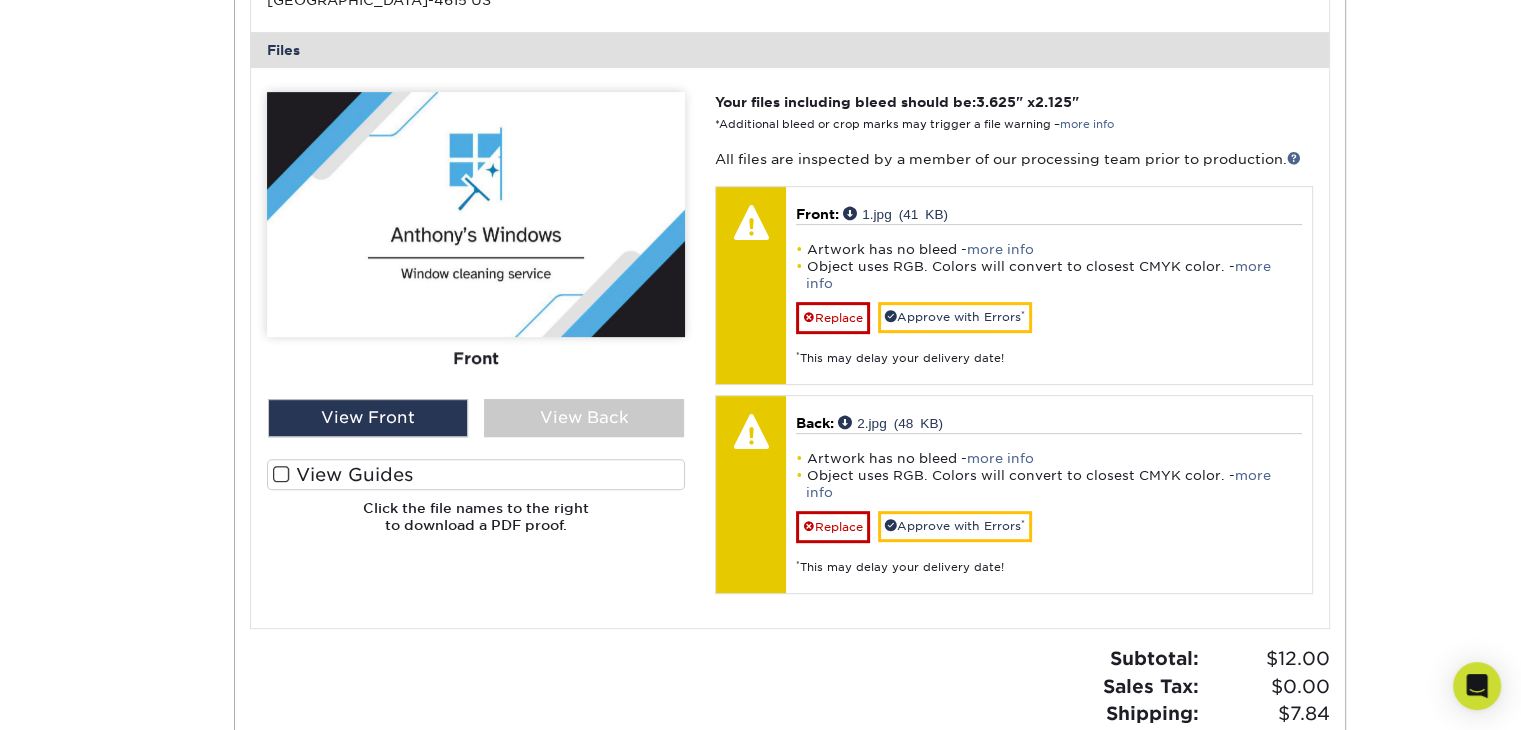 click at bounding box center [281, 474] 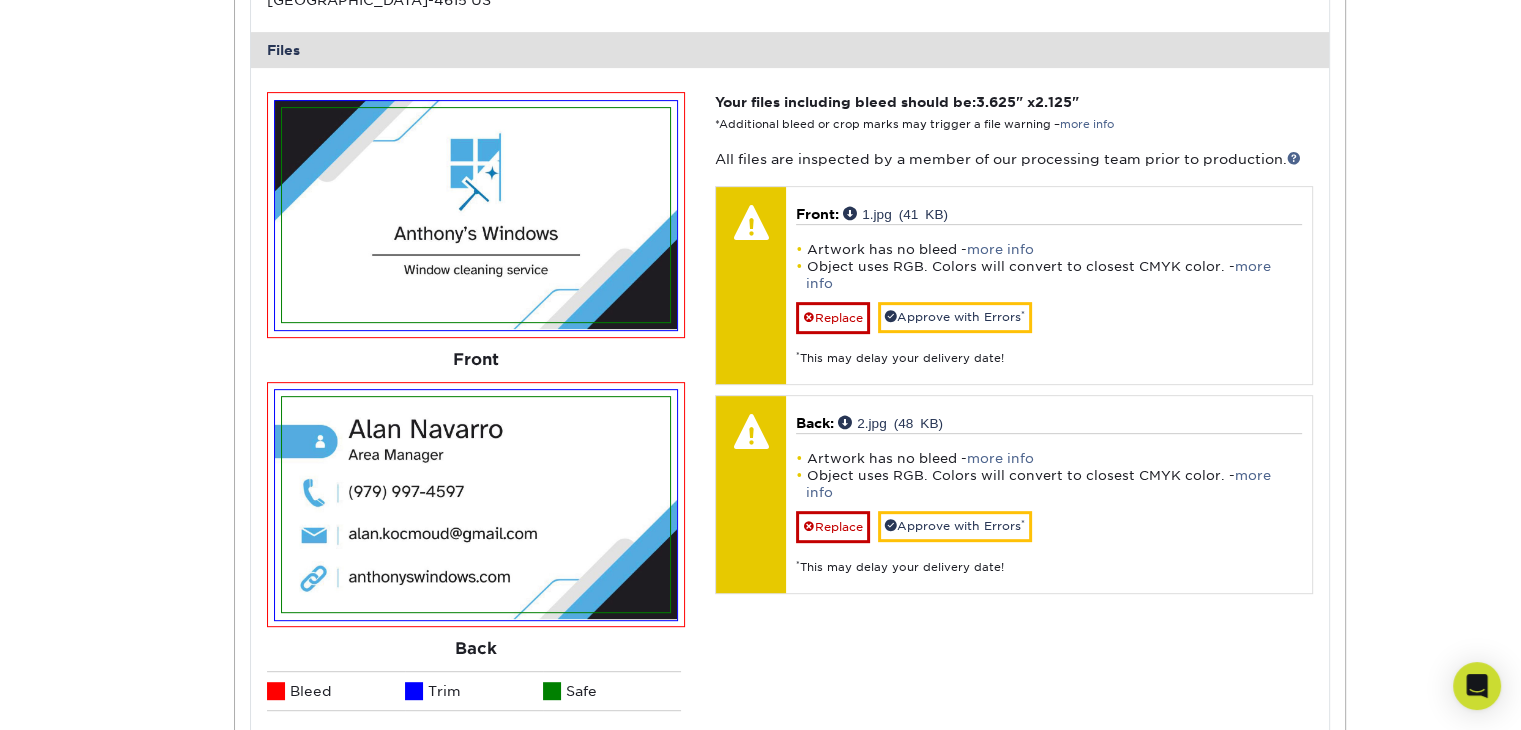 scroll, scrollTop: 792, scrollLeft: 0, axis: vertical 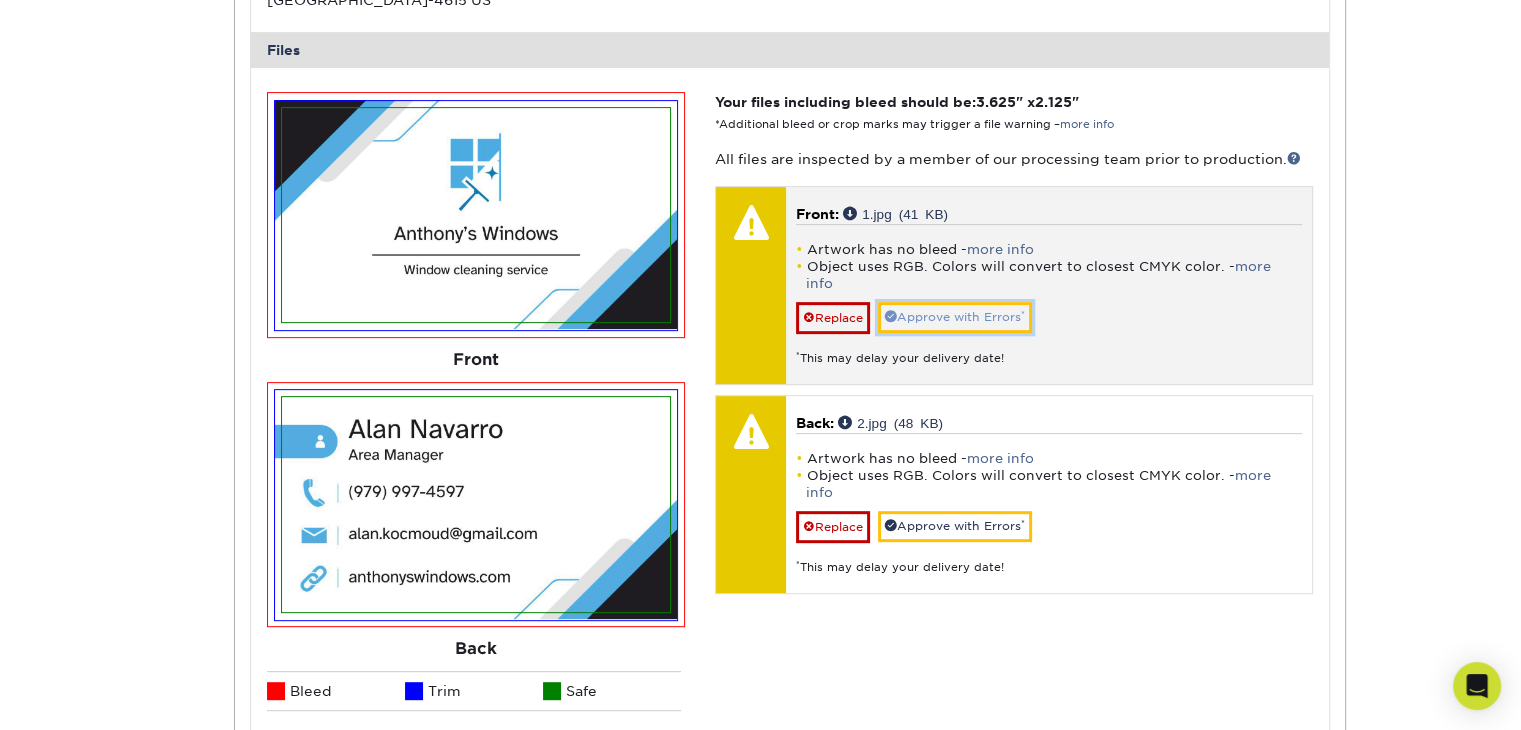 click on "Approve with Errors *" at bounding box center [955, 317] 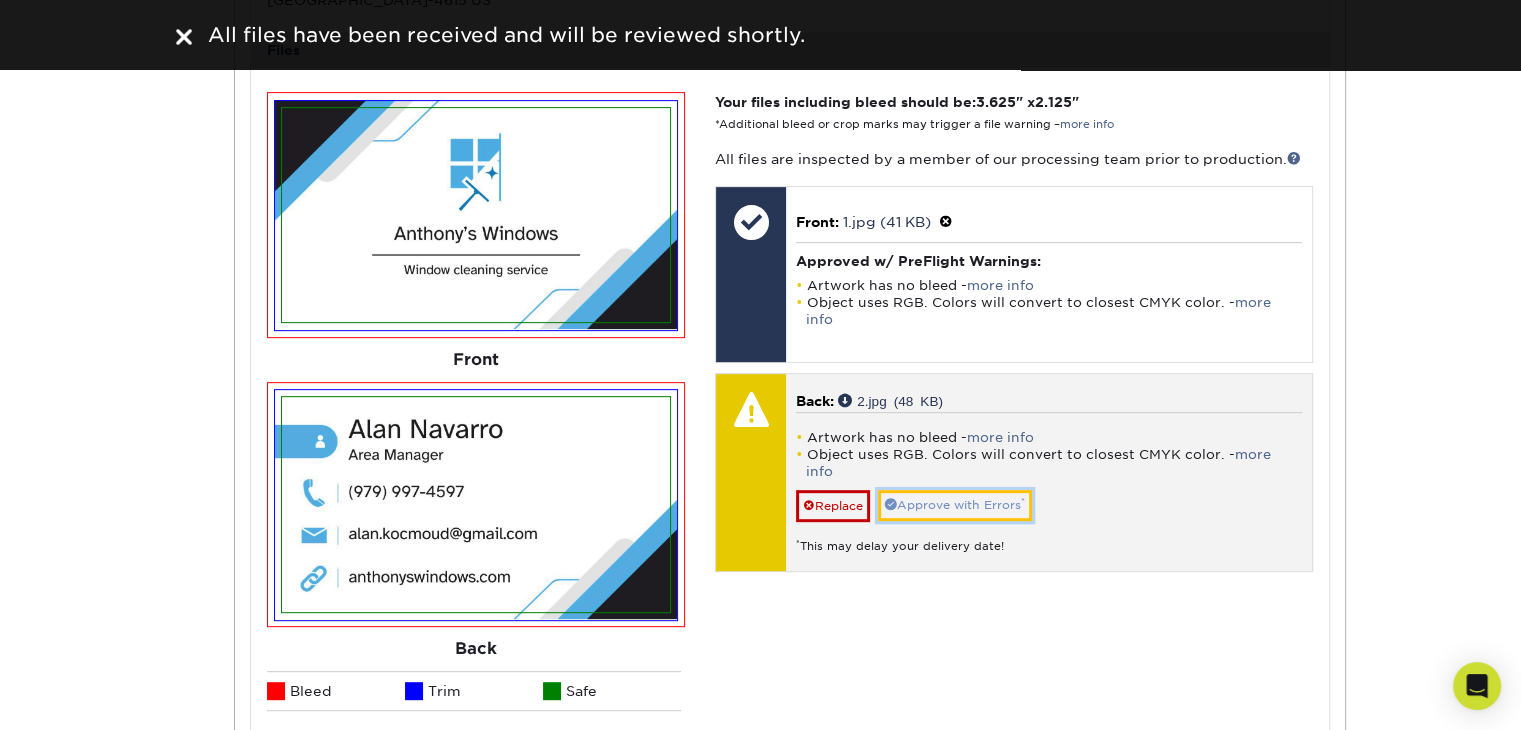 click on "Approve with Errors *" at bounding box center [955, 505] 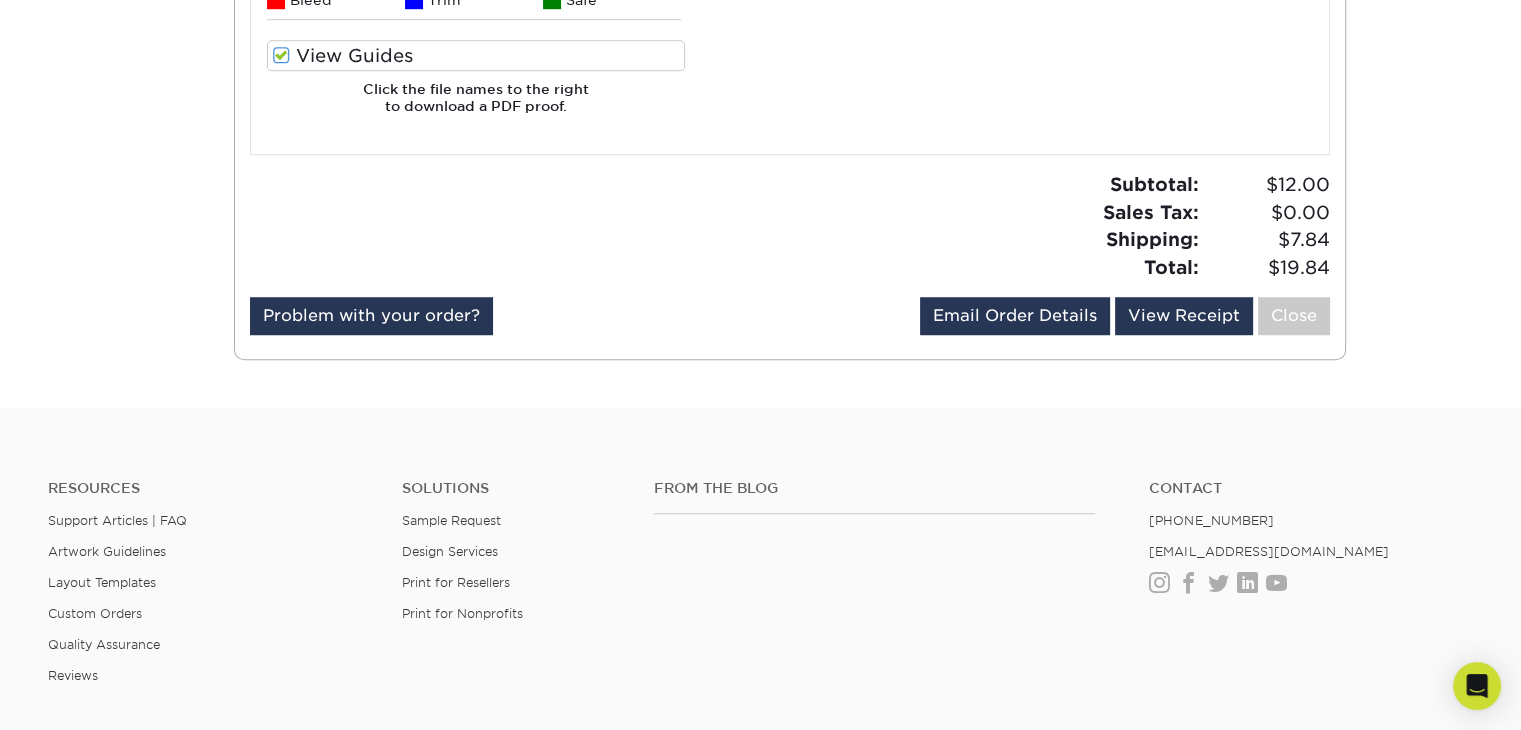 scroll, scrollTop: 1484, scrollLeft: 0, axis: vertical 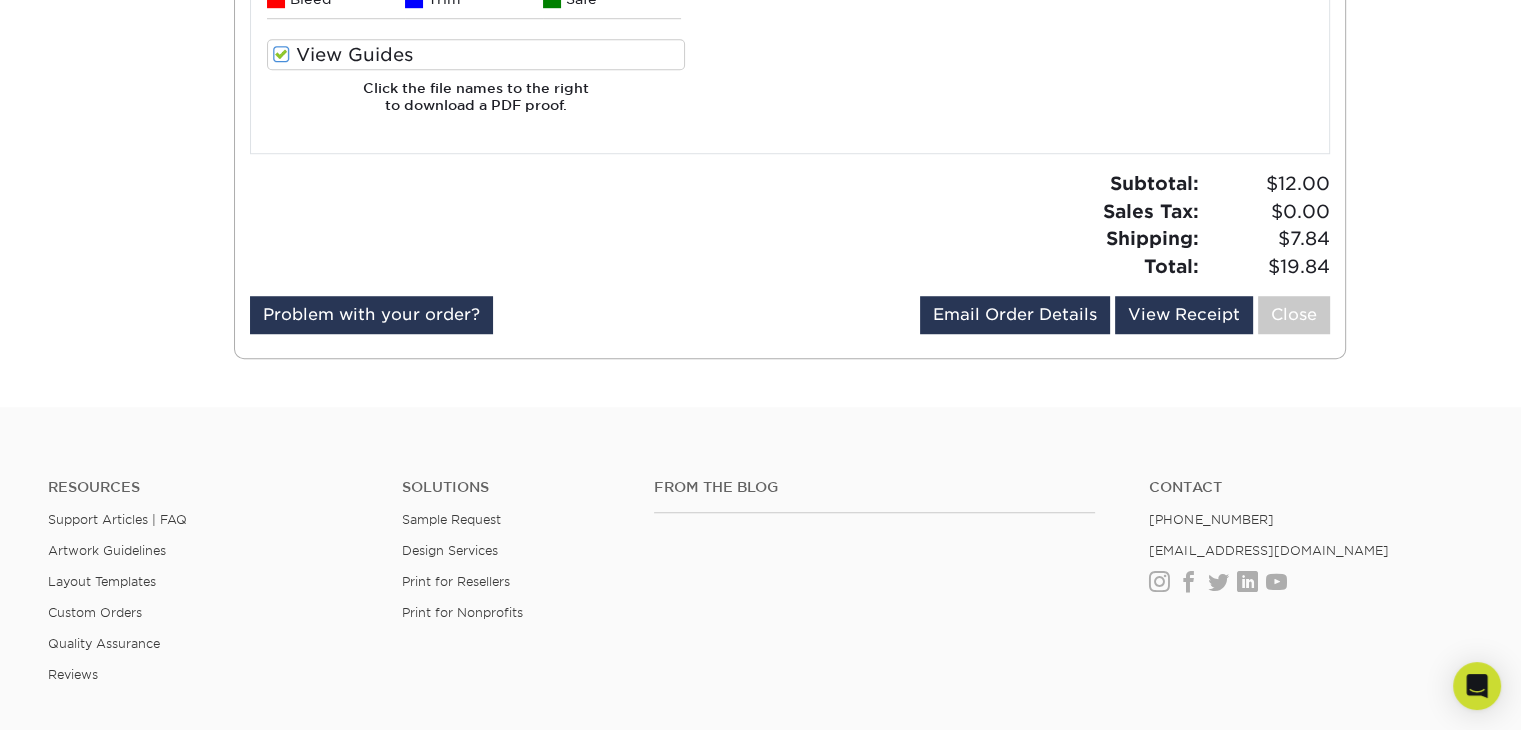 click on "Email Order Details
alan.kocmoud@gmail.com
Send
View Receipt
Close" at bounding box center [1125, 319] 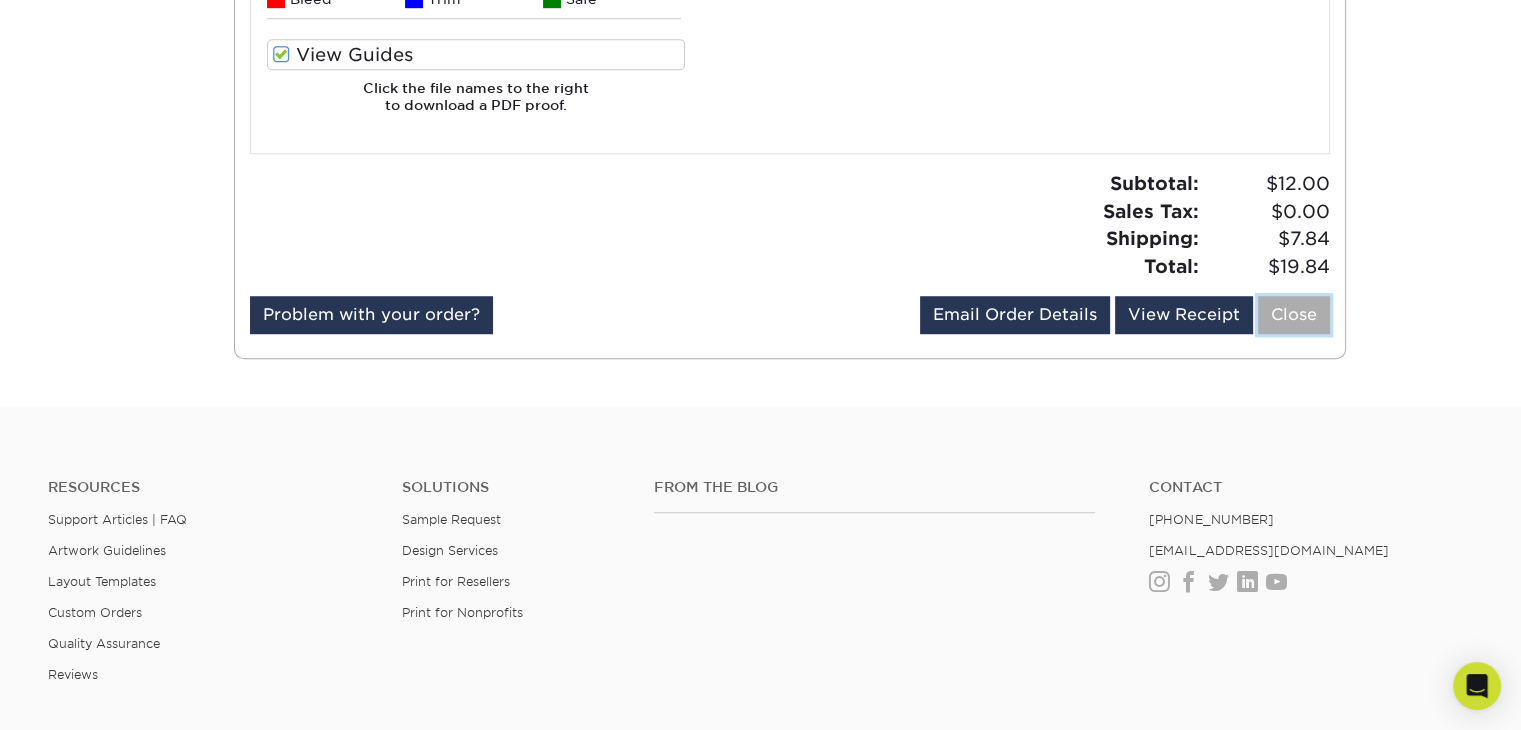 click on "Close" at bounding box center (1294, 315) 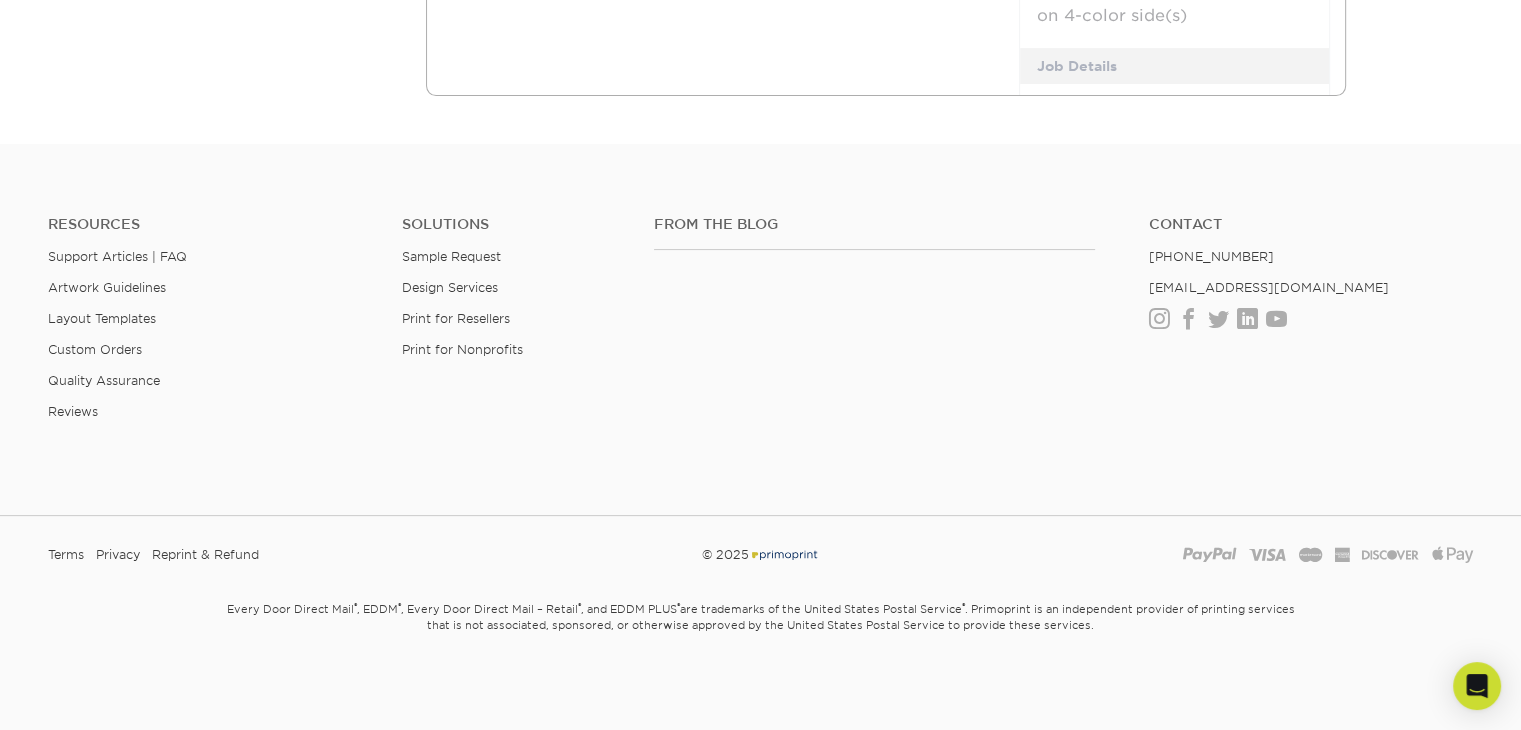 scroll, scrollTop: 0, scrollLeft: 0, axis: both 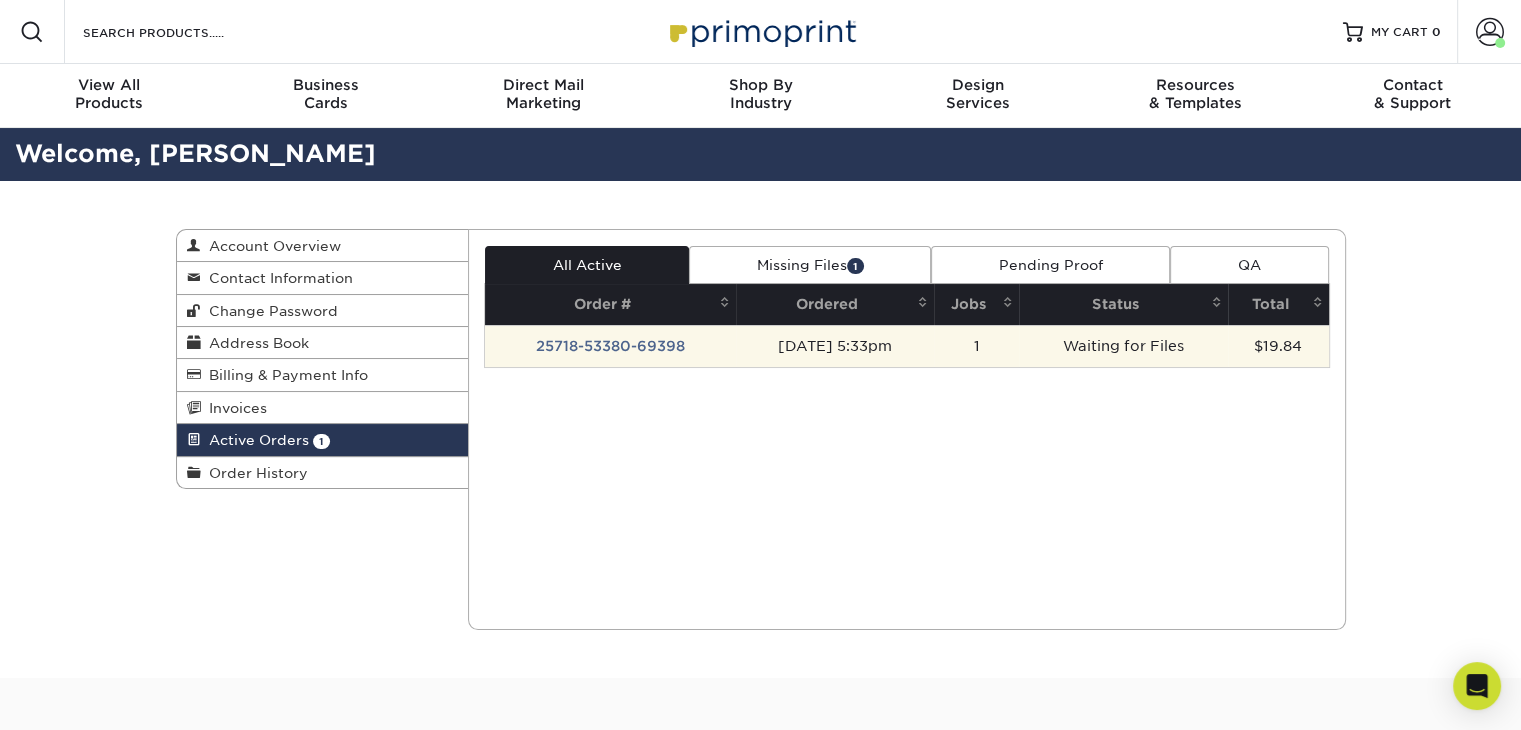 click on "Waiting for Files" at bounding box center (1123, 346) 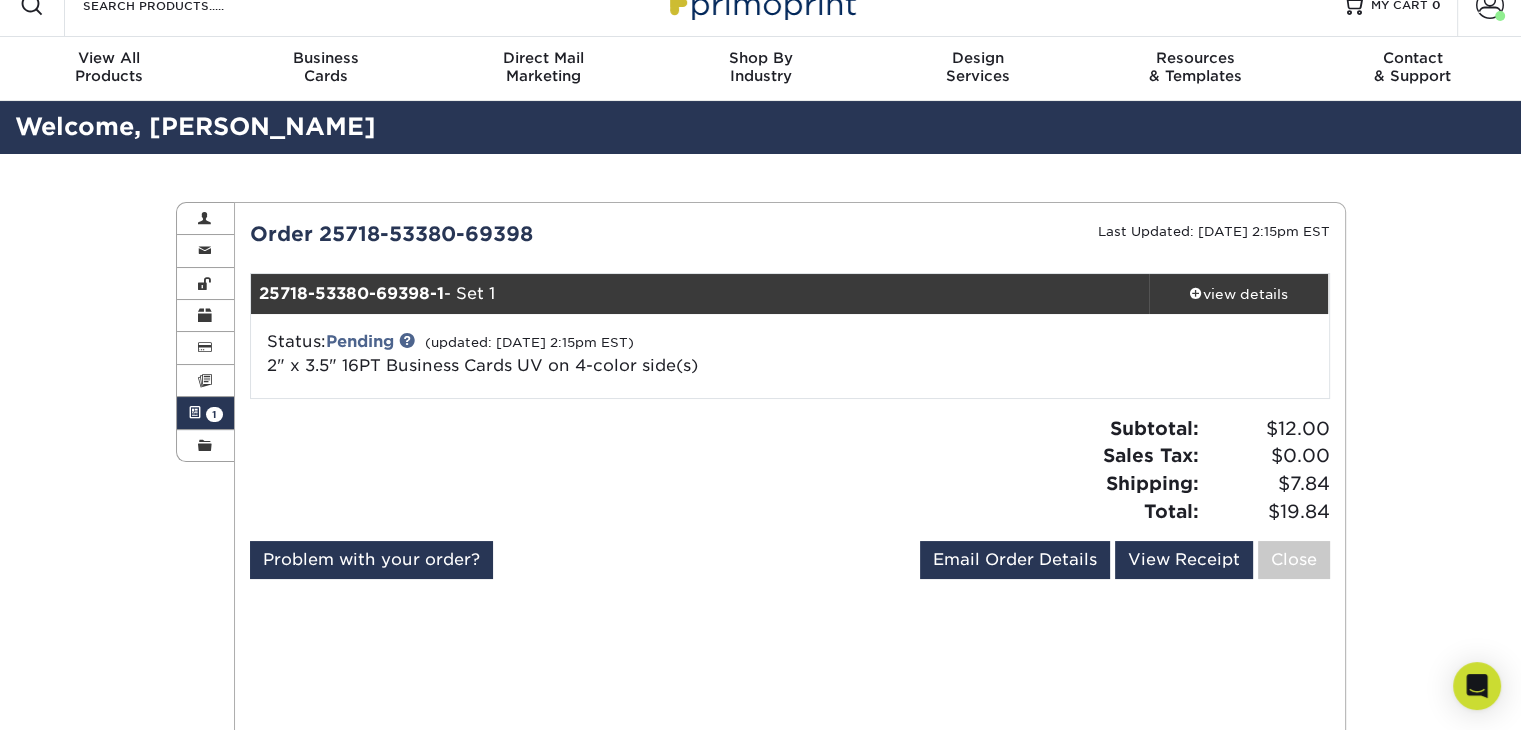scroll, scrollTop: 0, scrollLeft: 0, axis: both 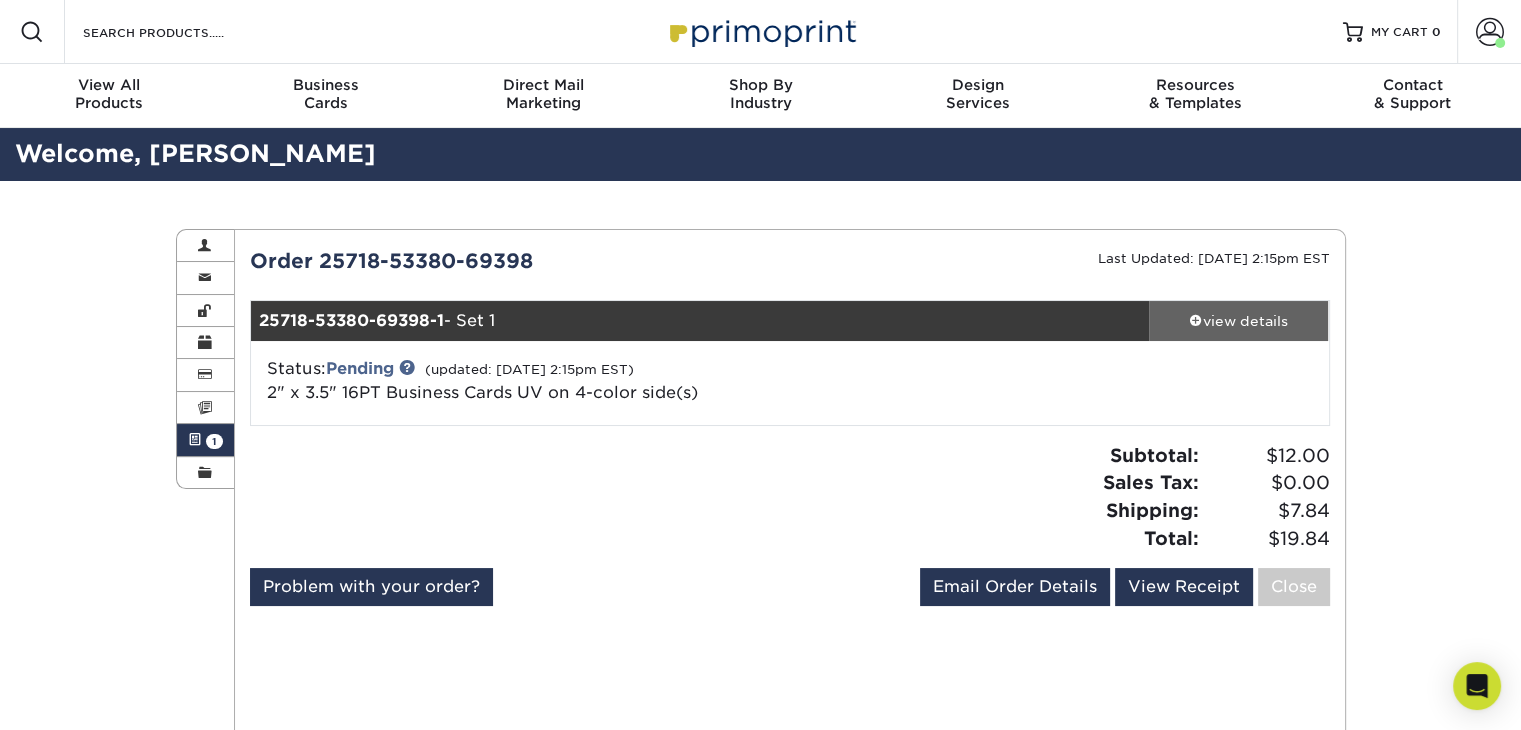 click on "view details" at bounding box center (1239, 321) 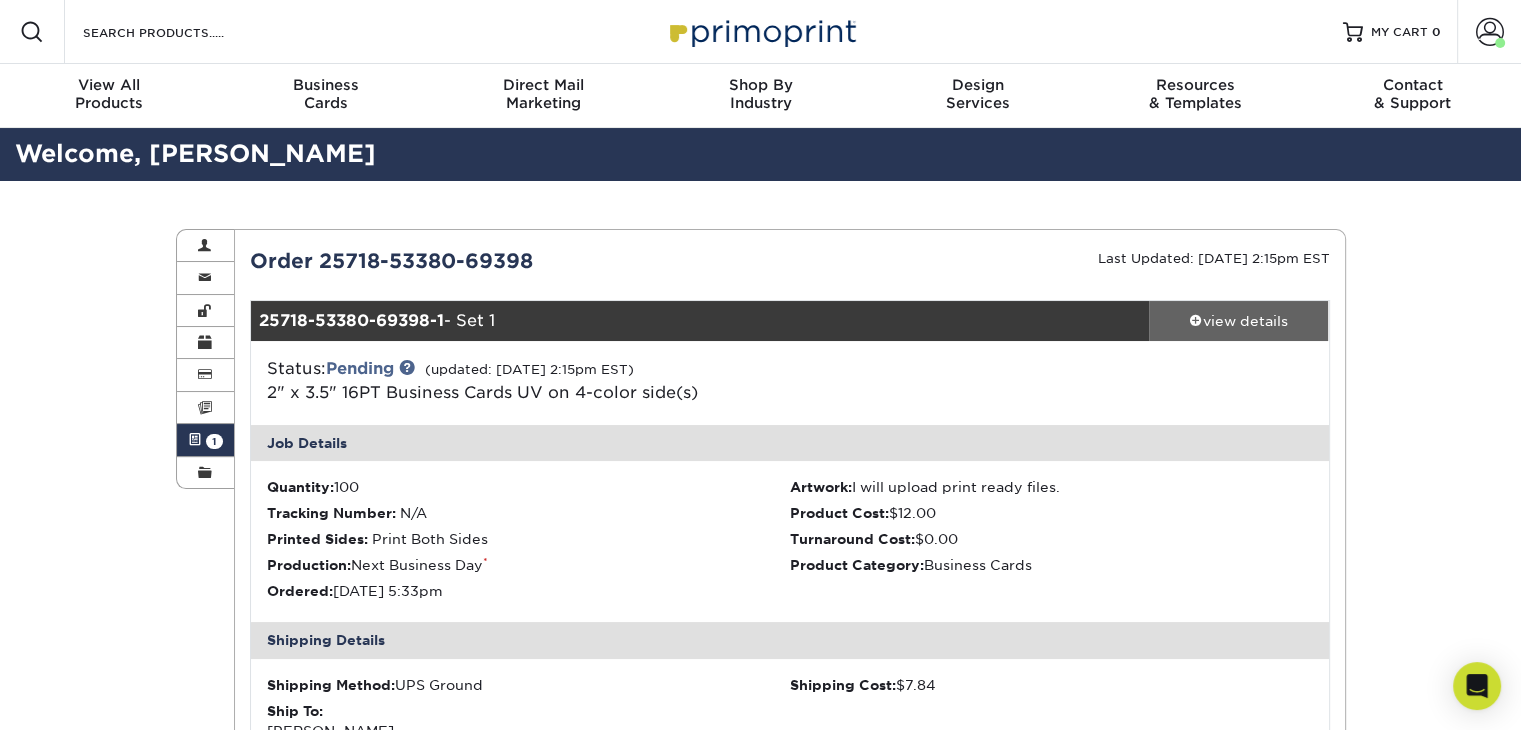 click on "view details" at bounding box center [1239, 321] 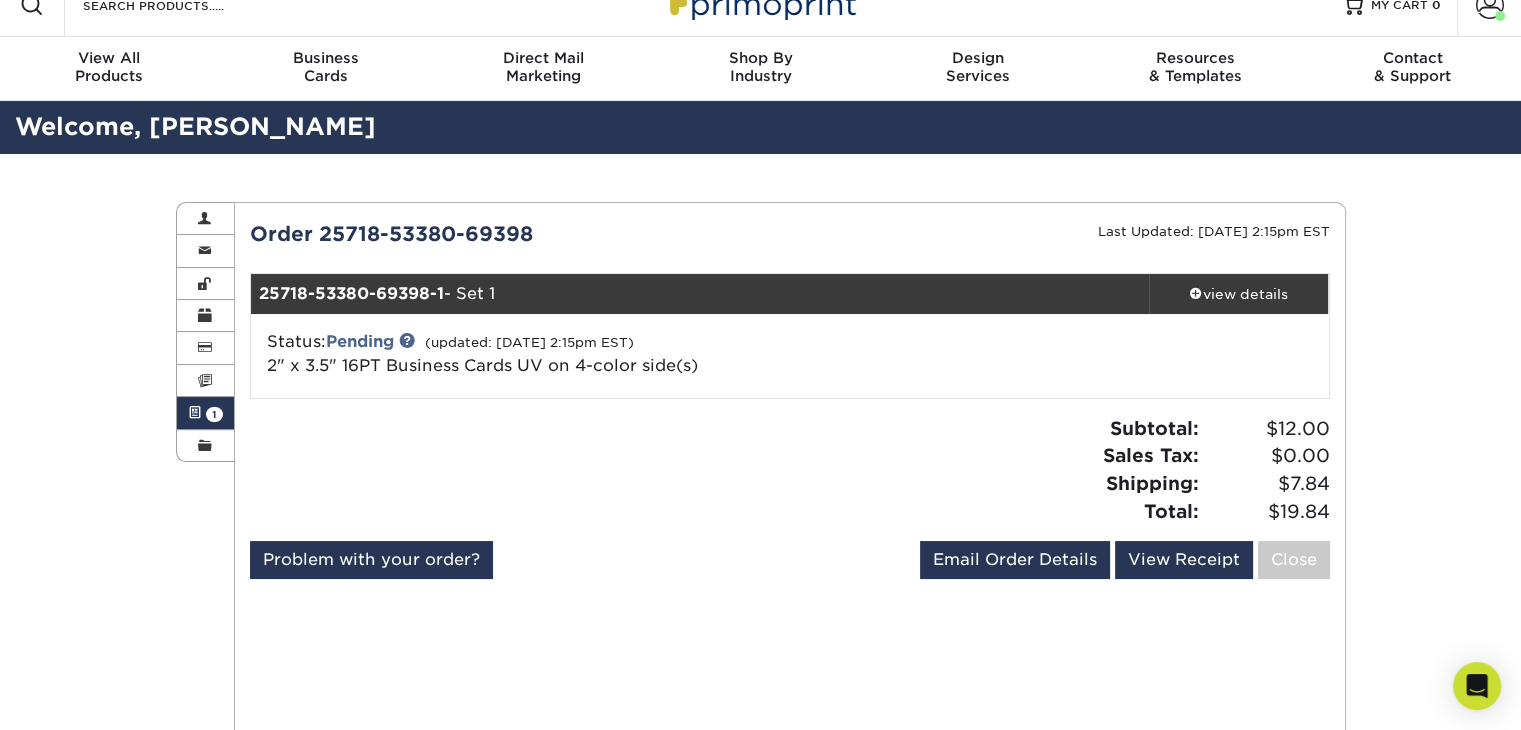 scroll, scrollTop: 28, scrollLeft: 0, axis: vertical 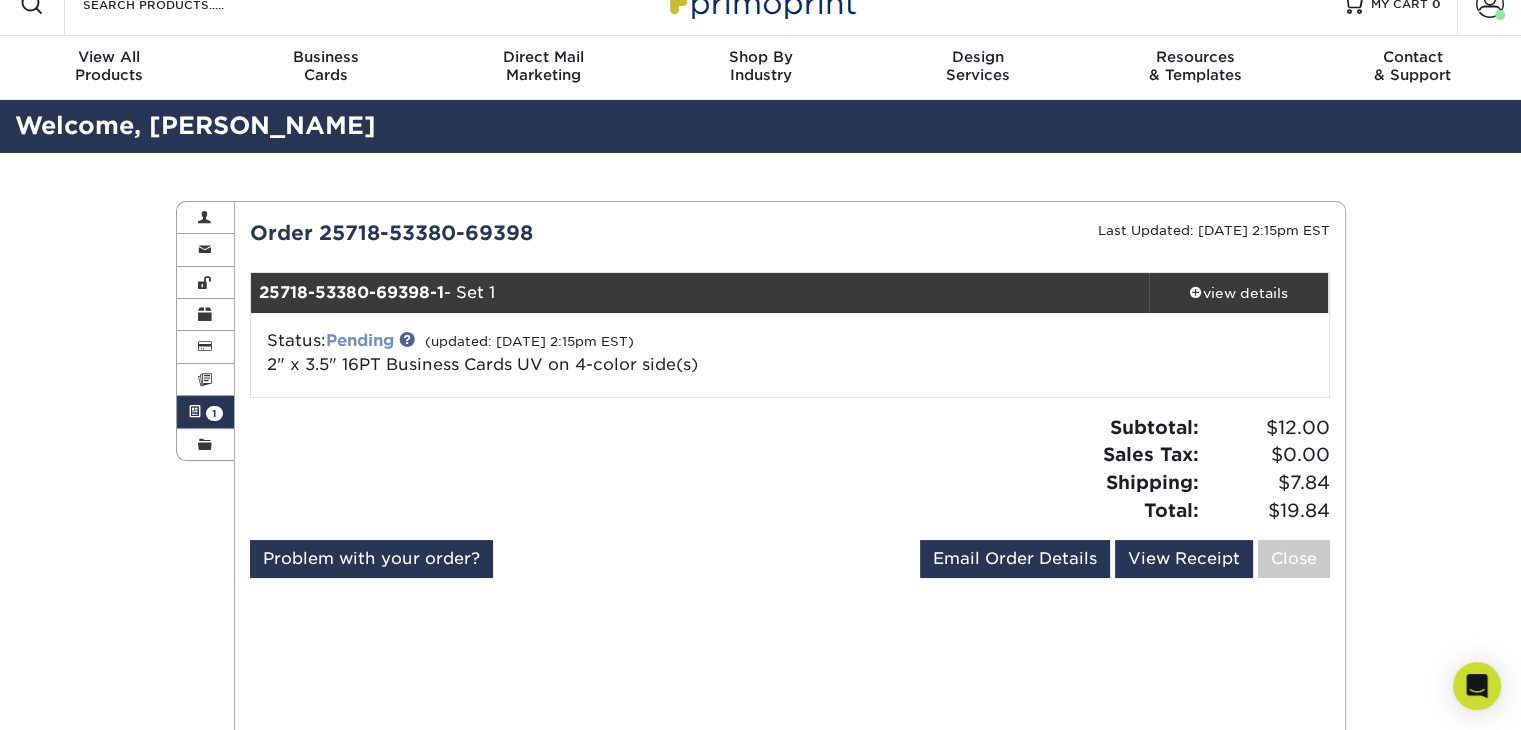 click on "Pending" at bounding box center (360, 340) 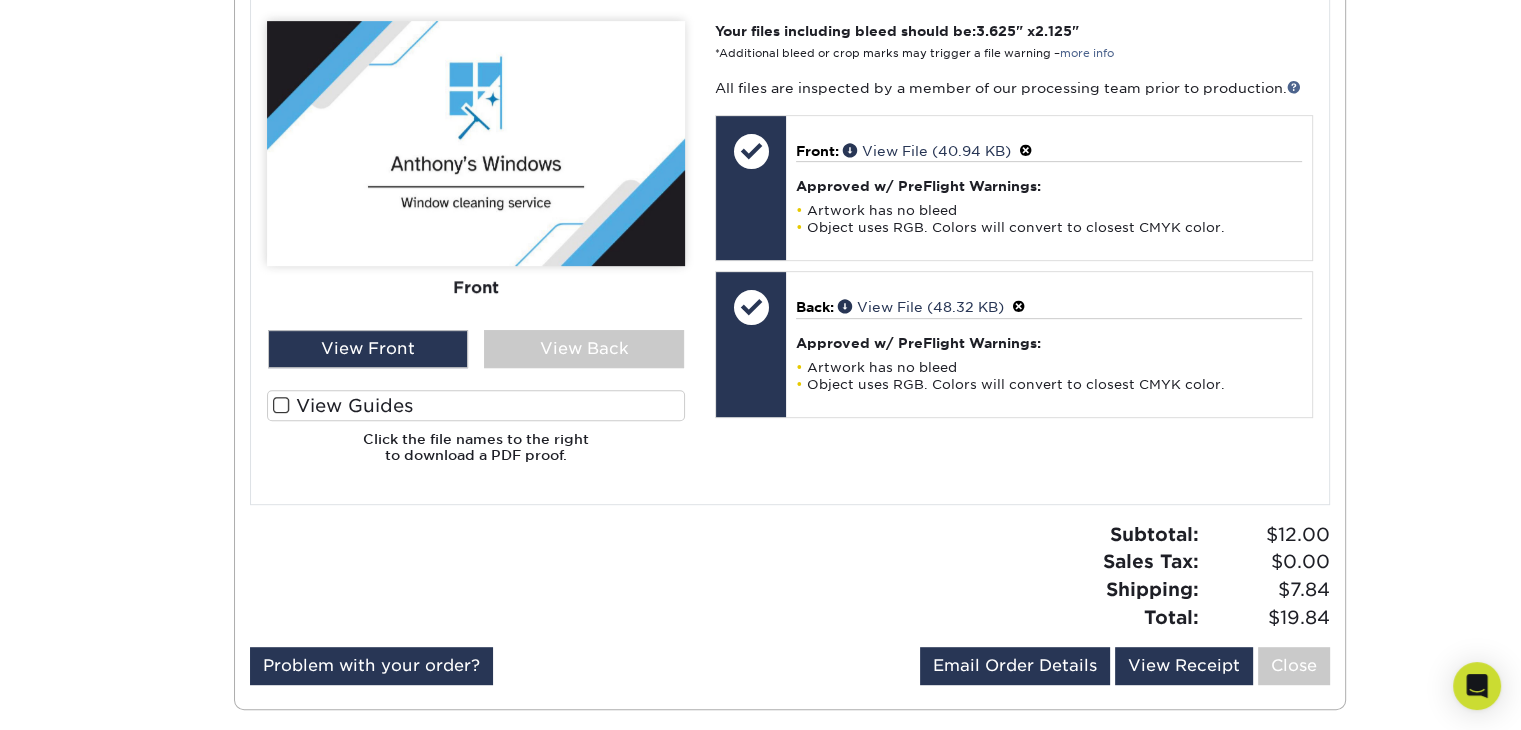 scroll, scrollTop: 859, scrollLeft: 0, axis: vertical 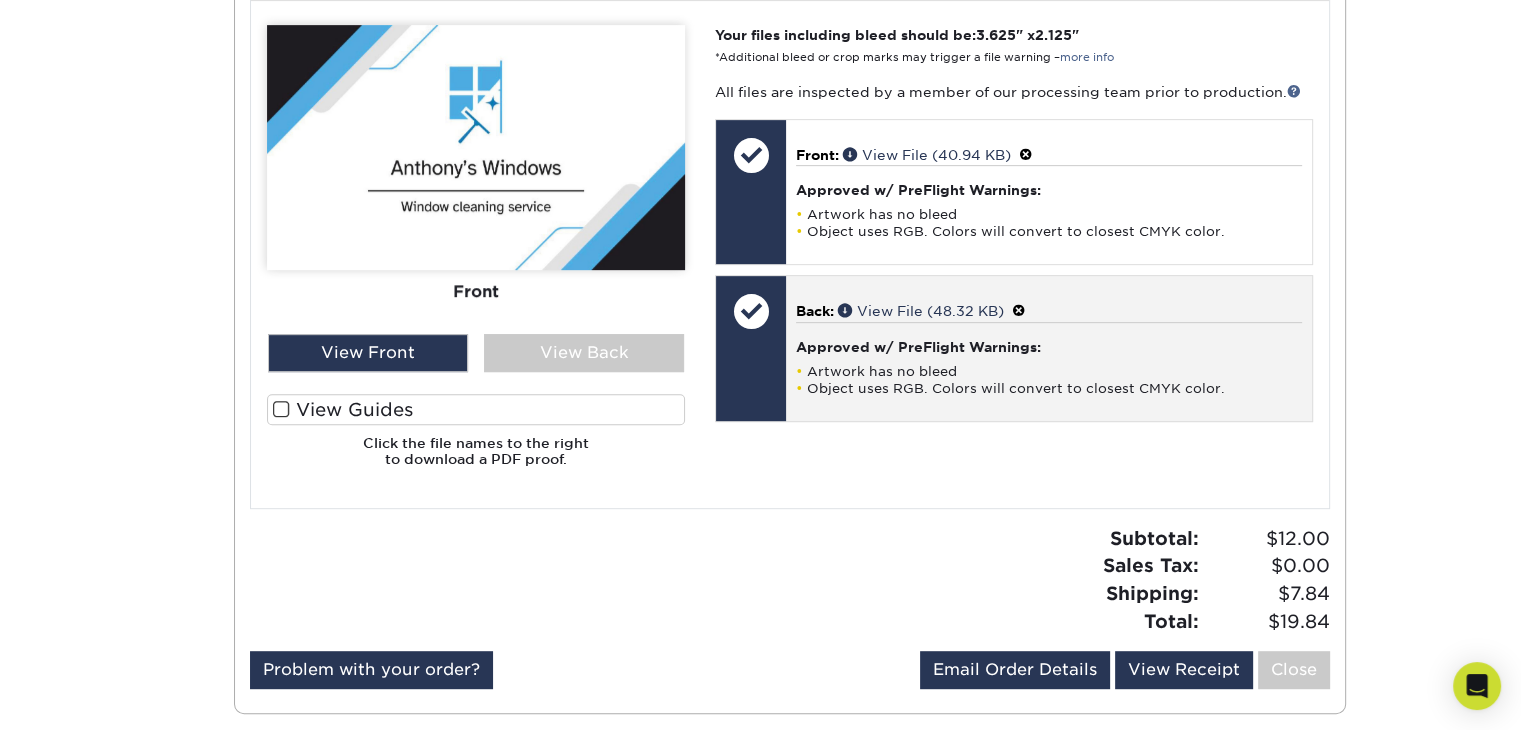 click at bounding box center [1019, 311] 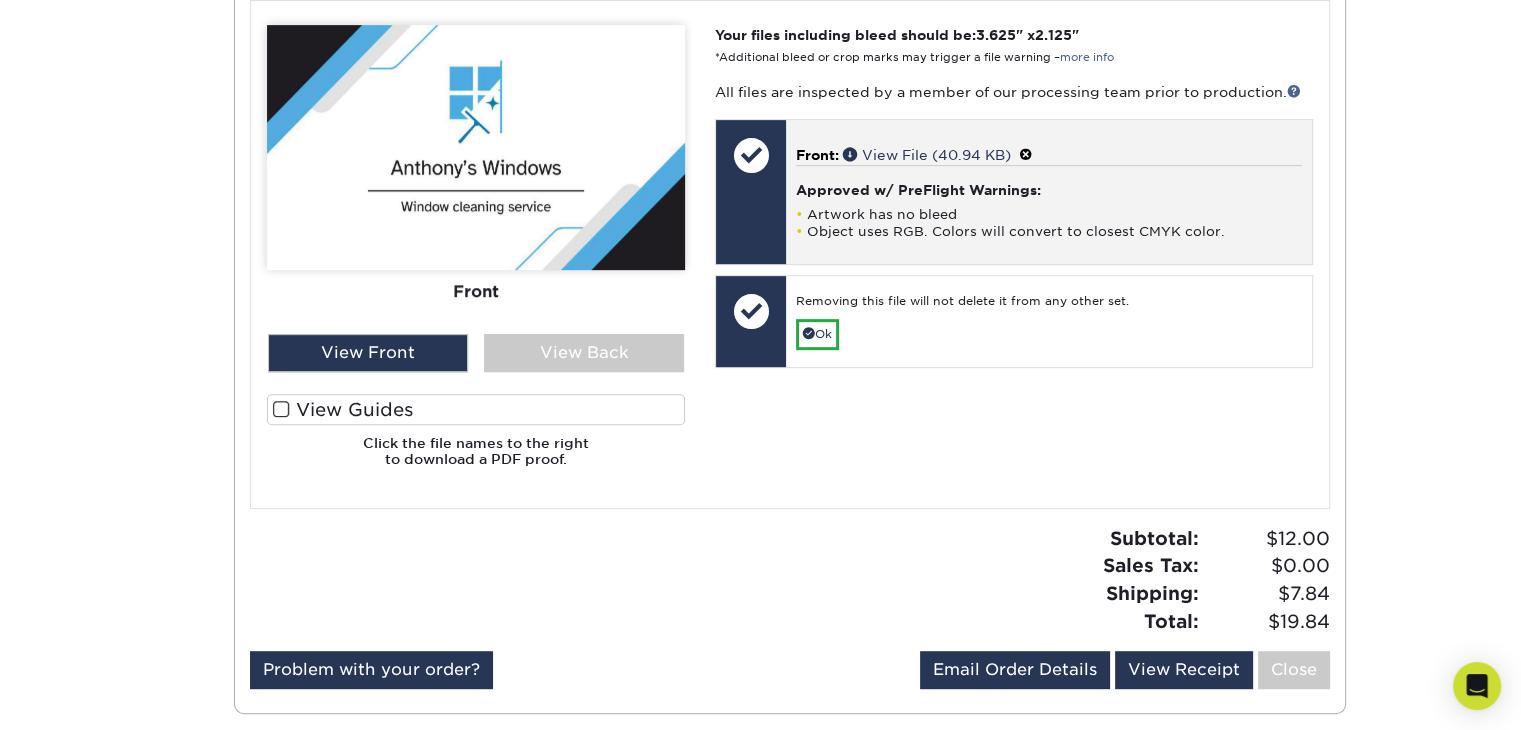 click at bounding box center [1026, 155] 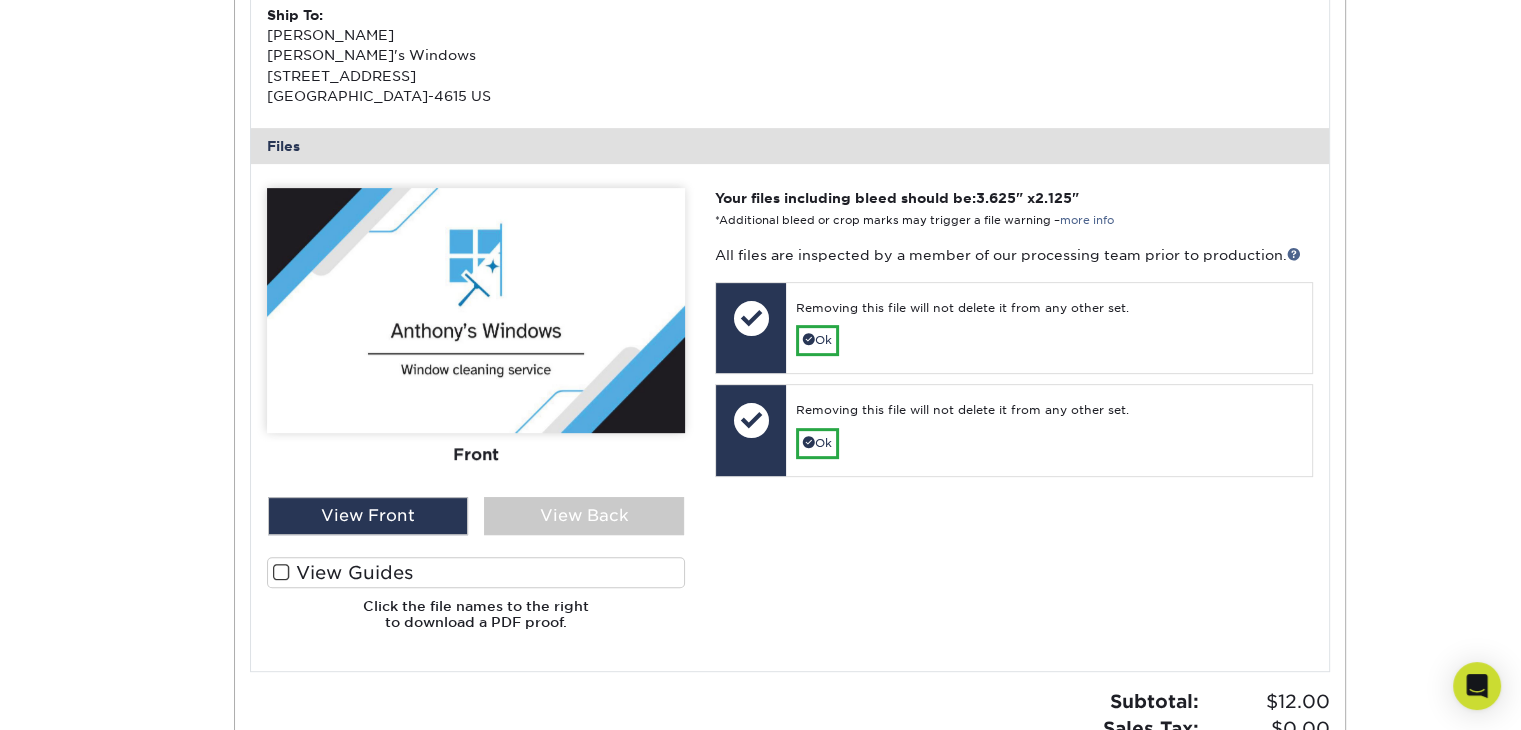 scroll, scrollTop: 695, scrollLeft: 0, axis: vertical 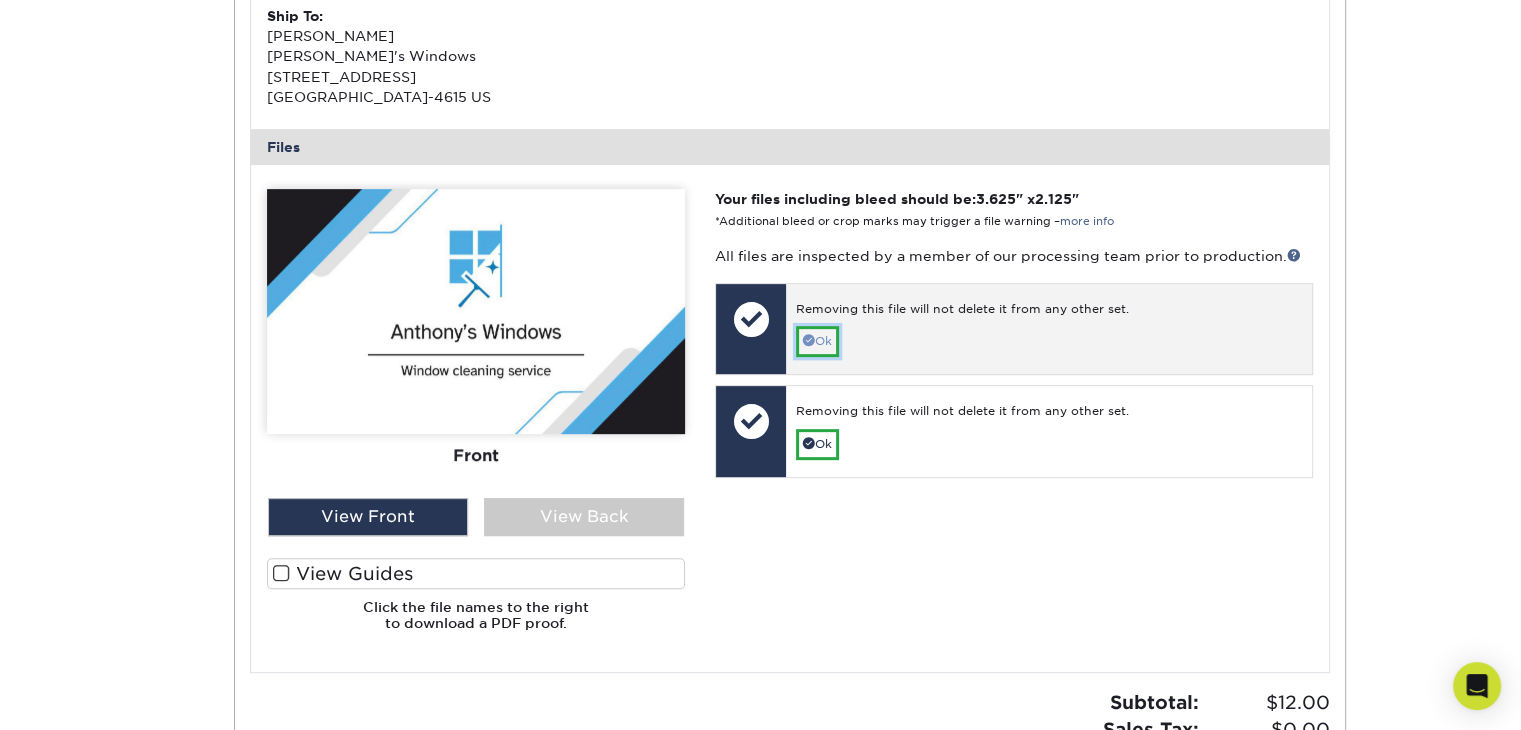click at bounding box center (809, 340) 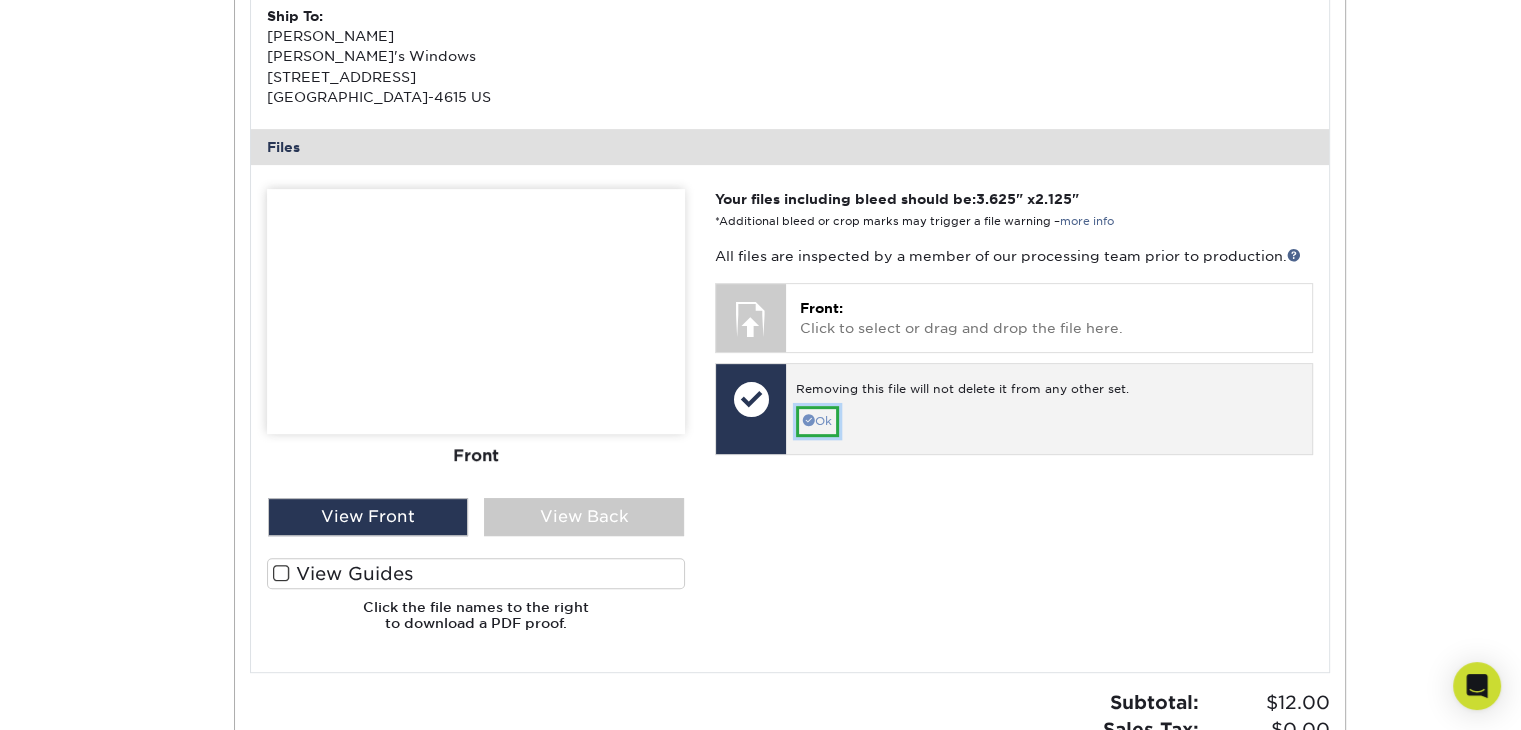 click on "Ok" at bounding box center [817, 421] 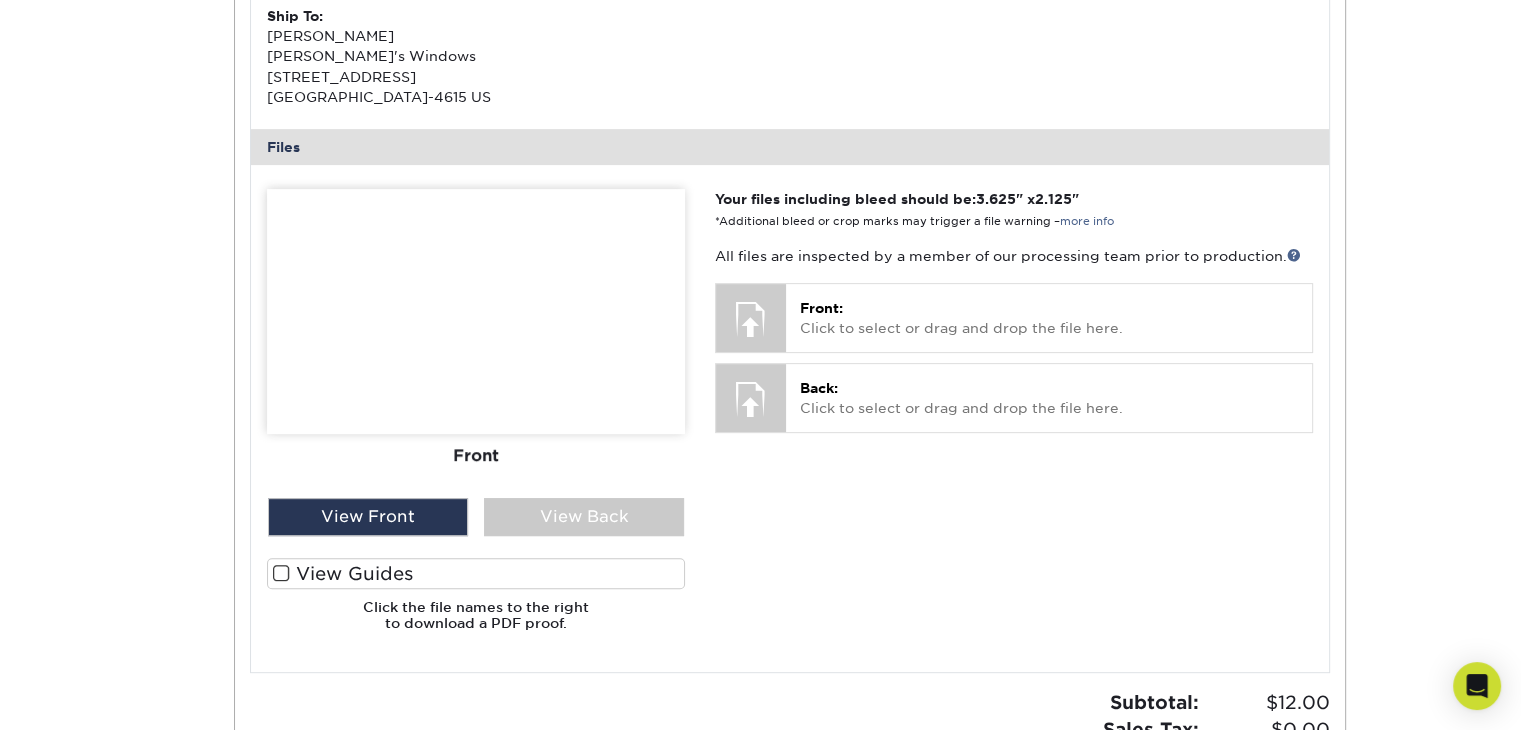 click on "Active Orders
Account Overview
Contact Information
Change Password
Address Book
Billing & Payment Info
1" at bounding box center [760, 206] 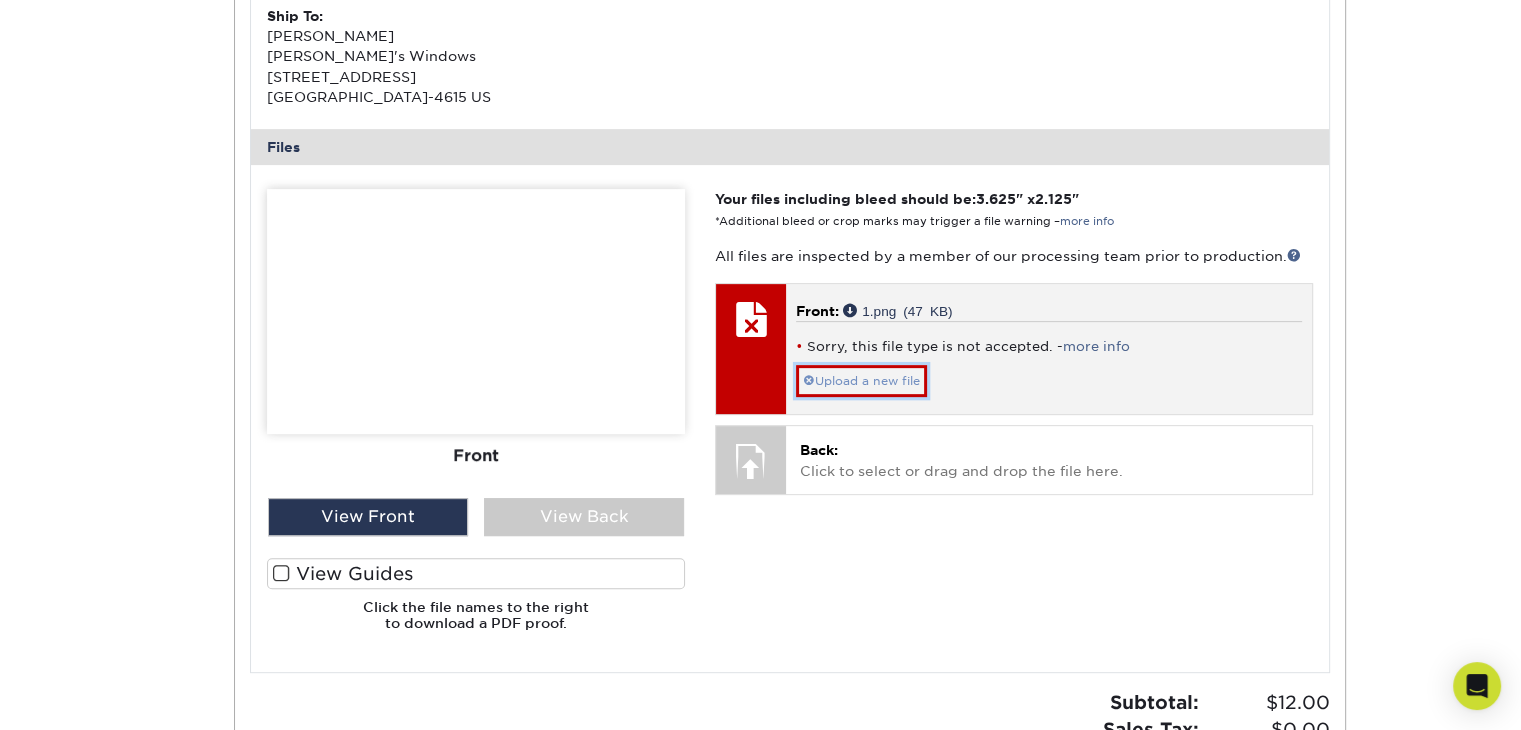 click on "Upload a new file" at bounding box center (861, 381) 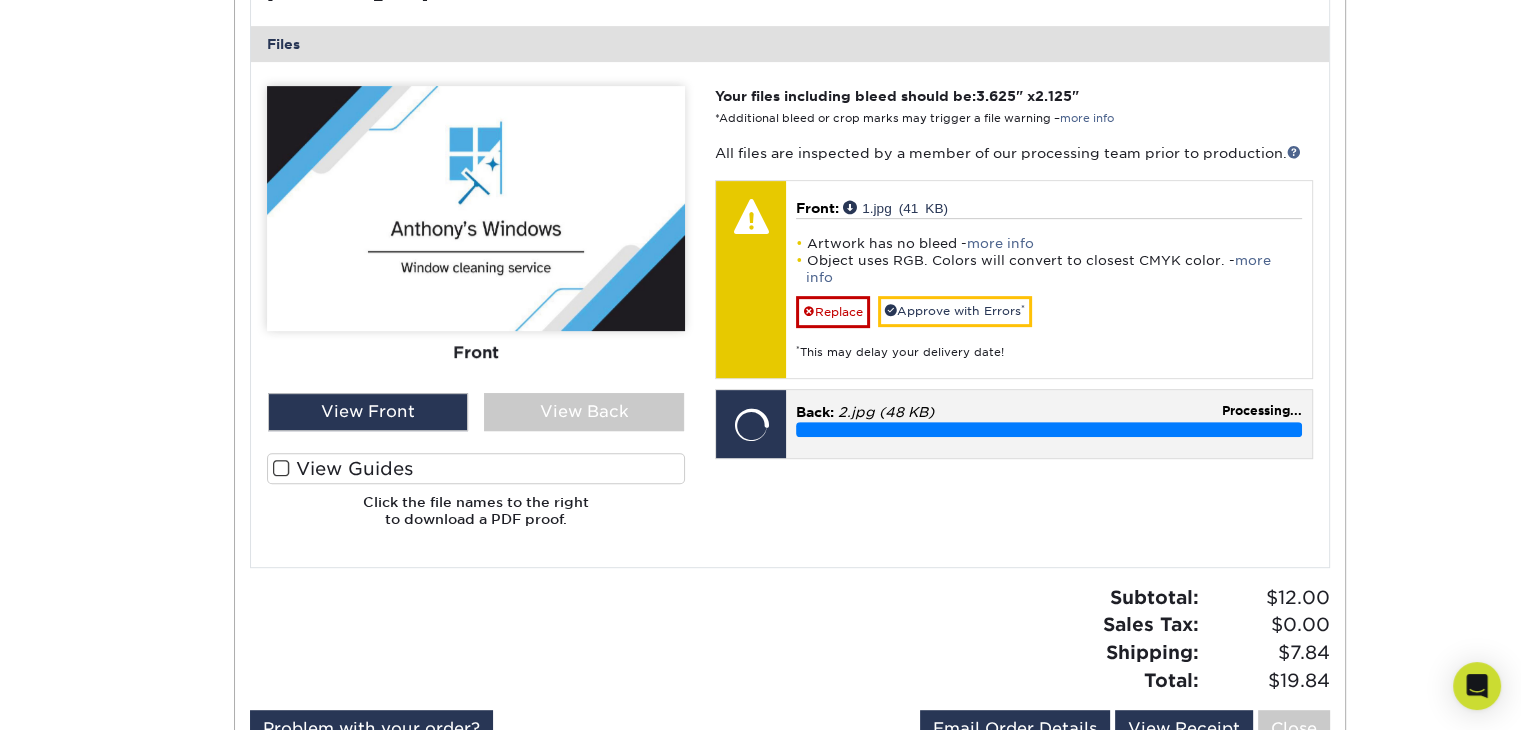 scroll, scrollTop: 799, scrollLeft: 0, axis: vertical 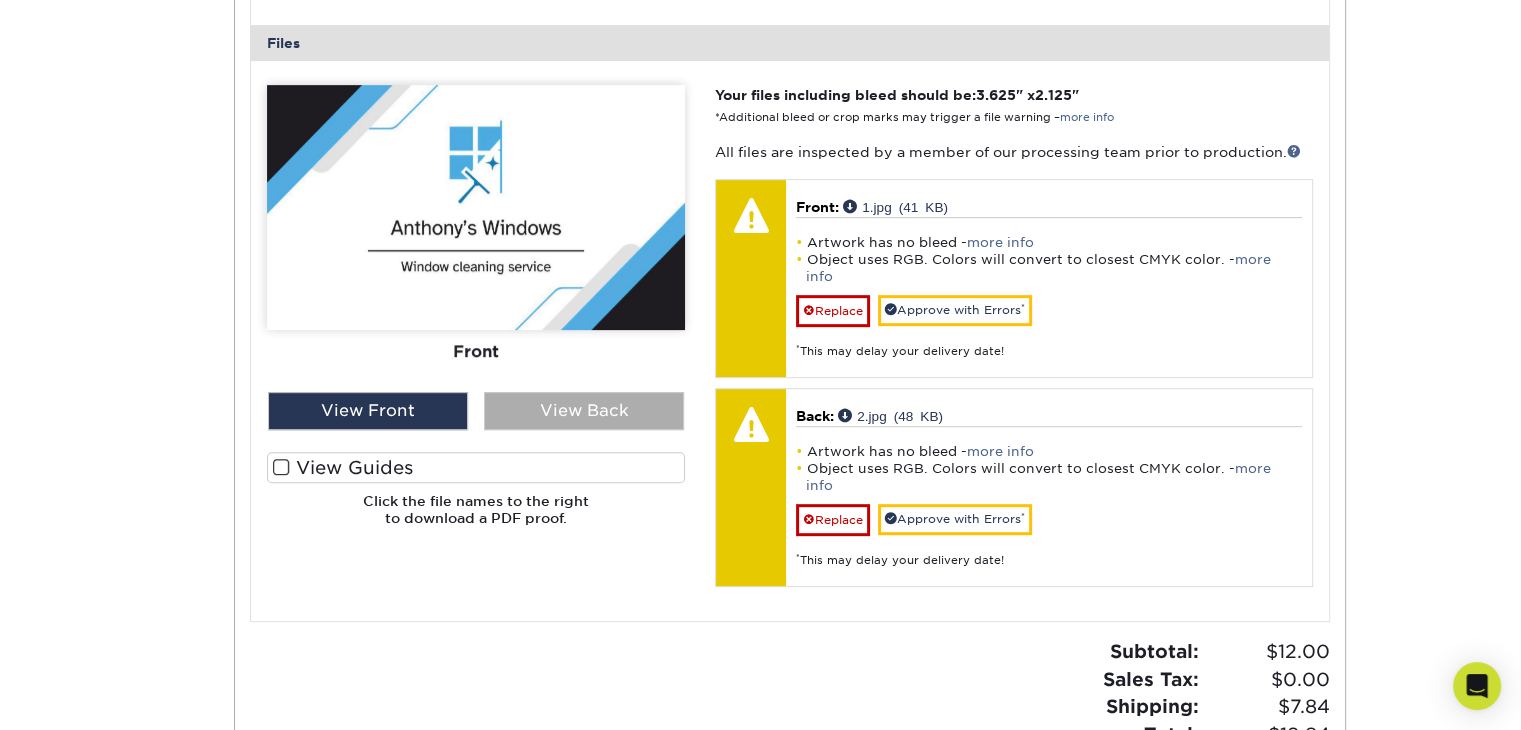 click on "View Back" at bounding box center (584, 411) 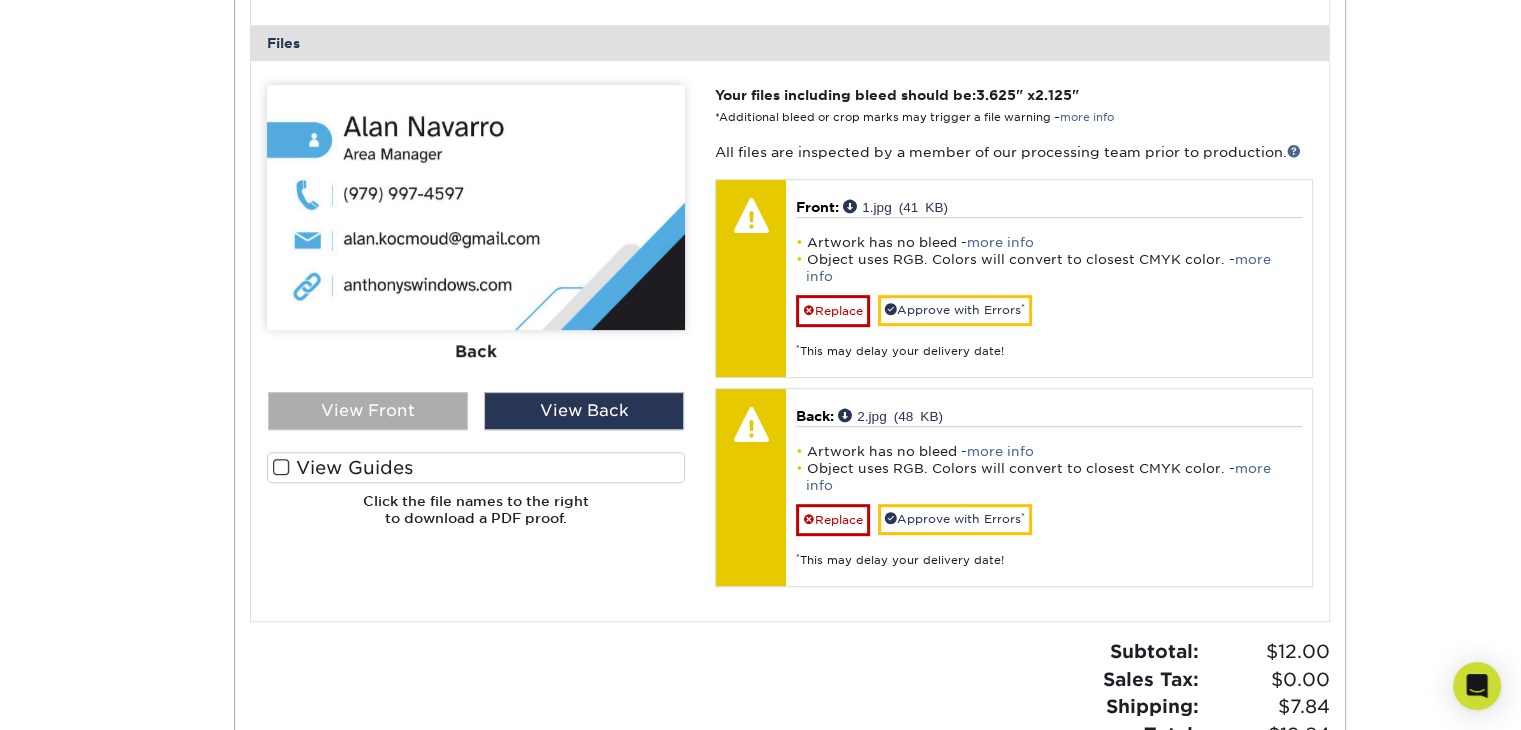 click on "View Front" at bounding box center (368, 411) 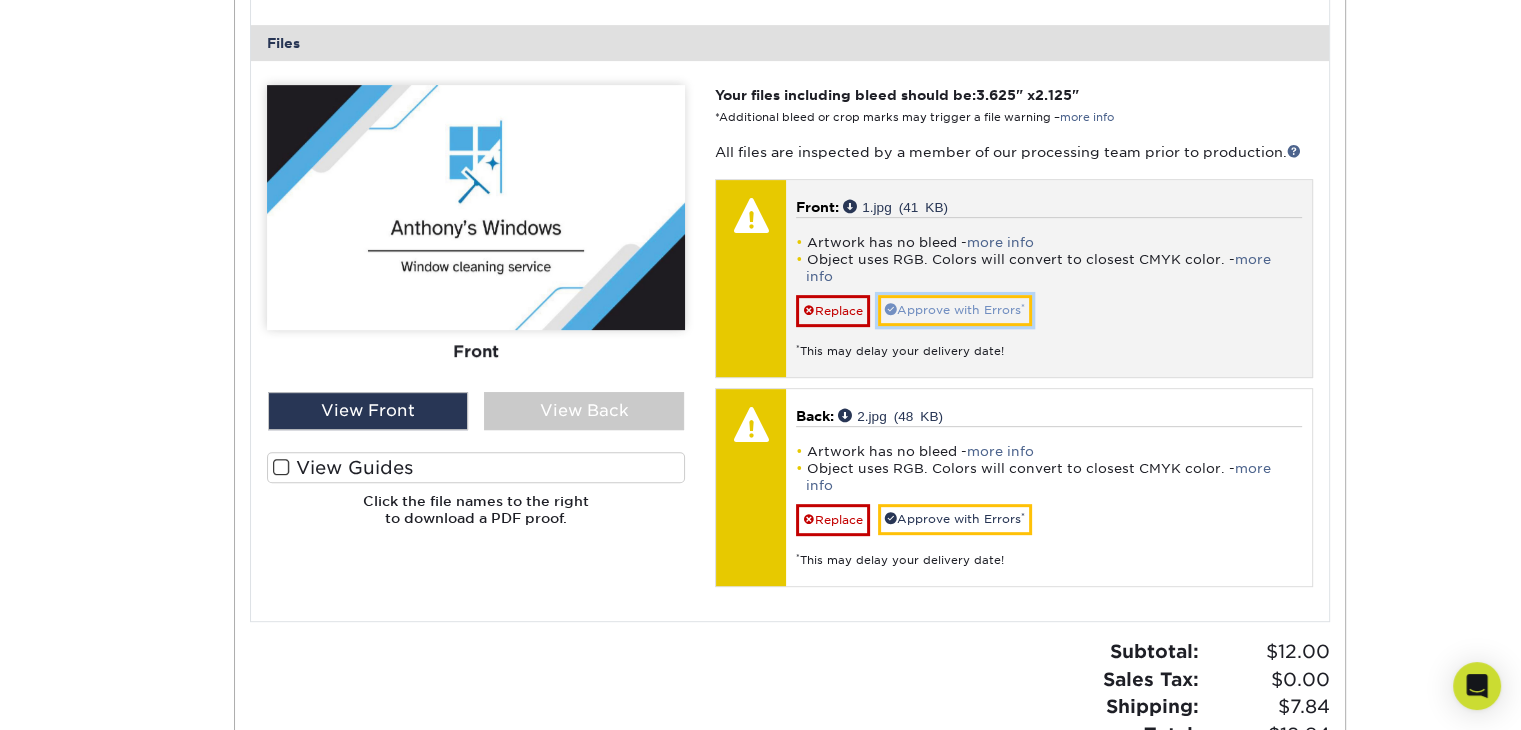 click on "Approve with Errors *" at bounding box center (955, 310) 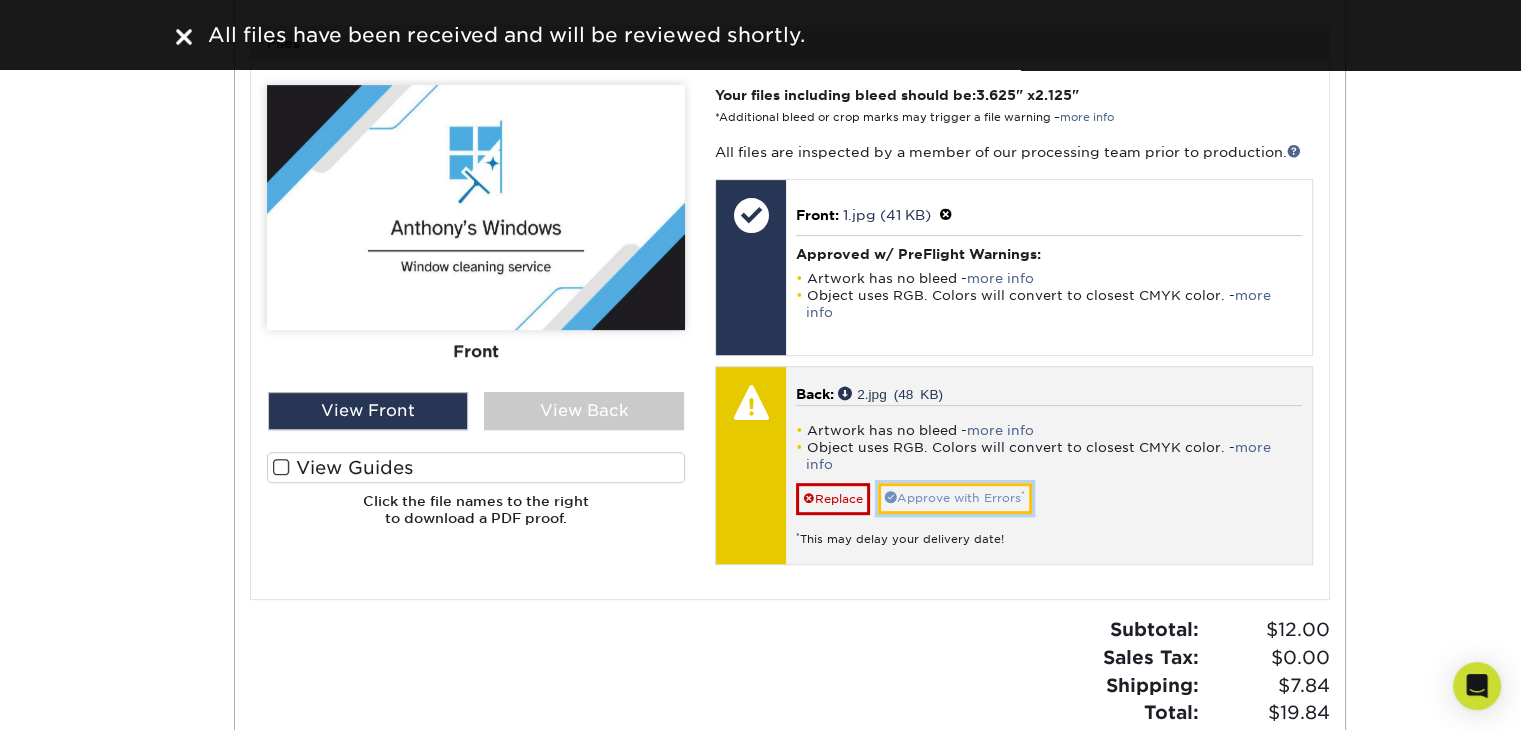 click on "Approve with Errors *" at bounding box center (955, 498) 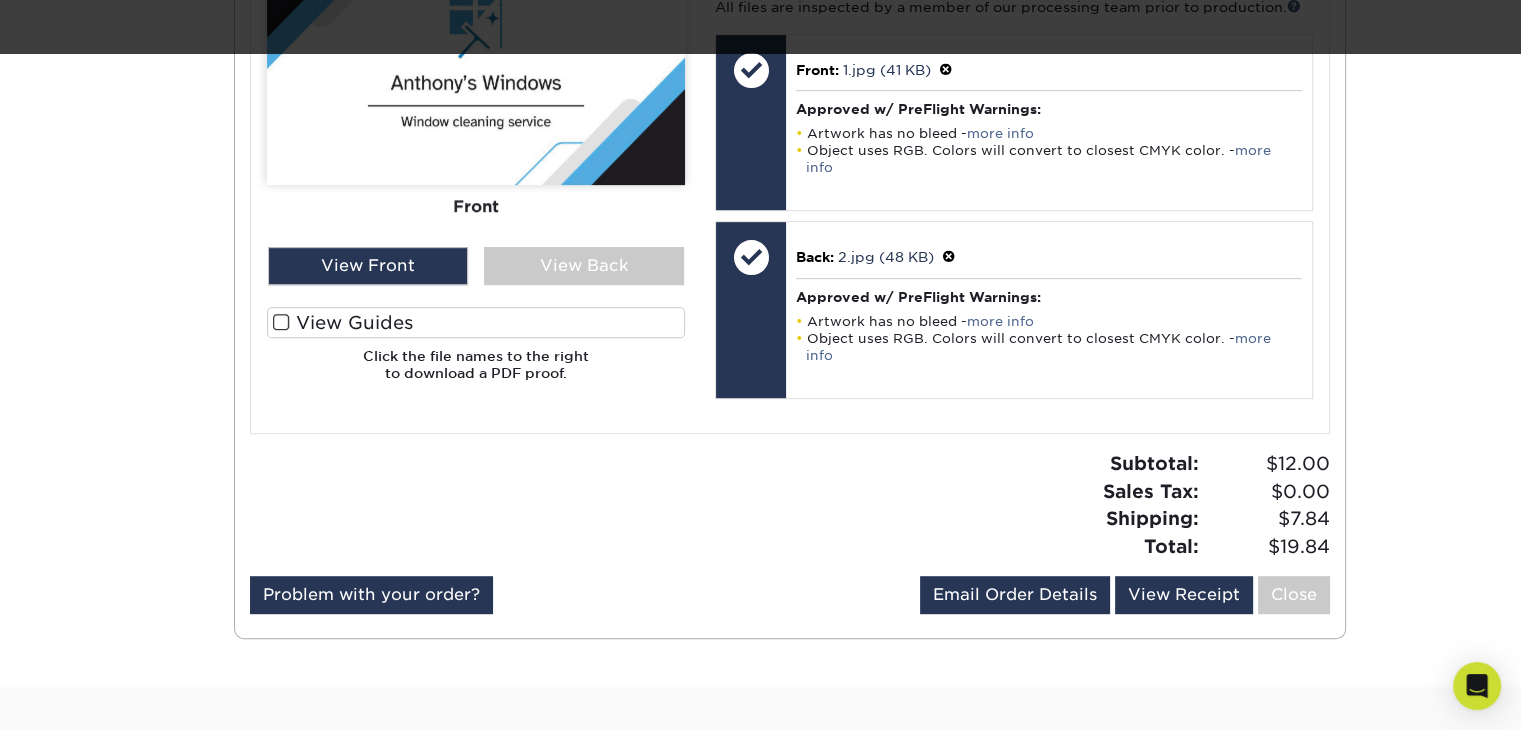 scroll, scrollTop: 939, scrollLeft: 0, axis: vertical 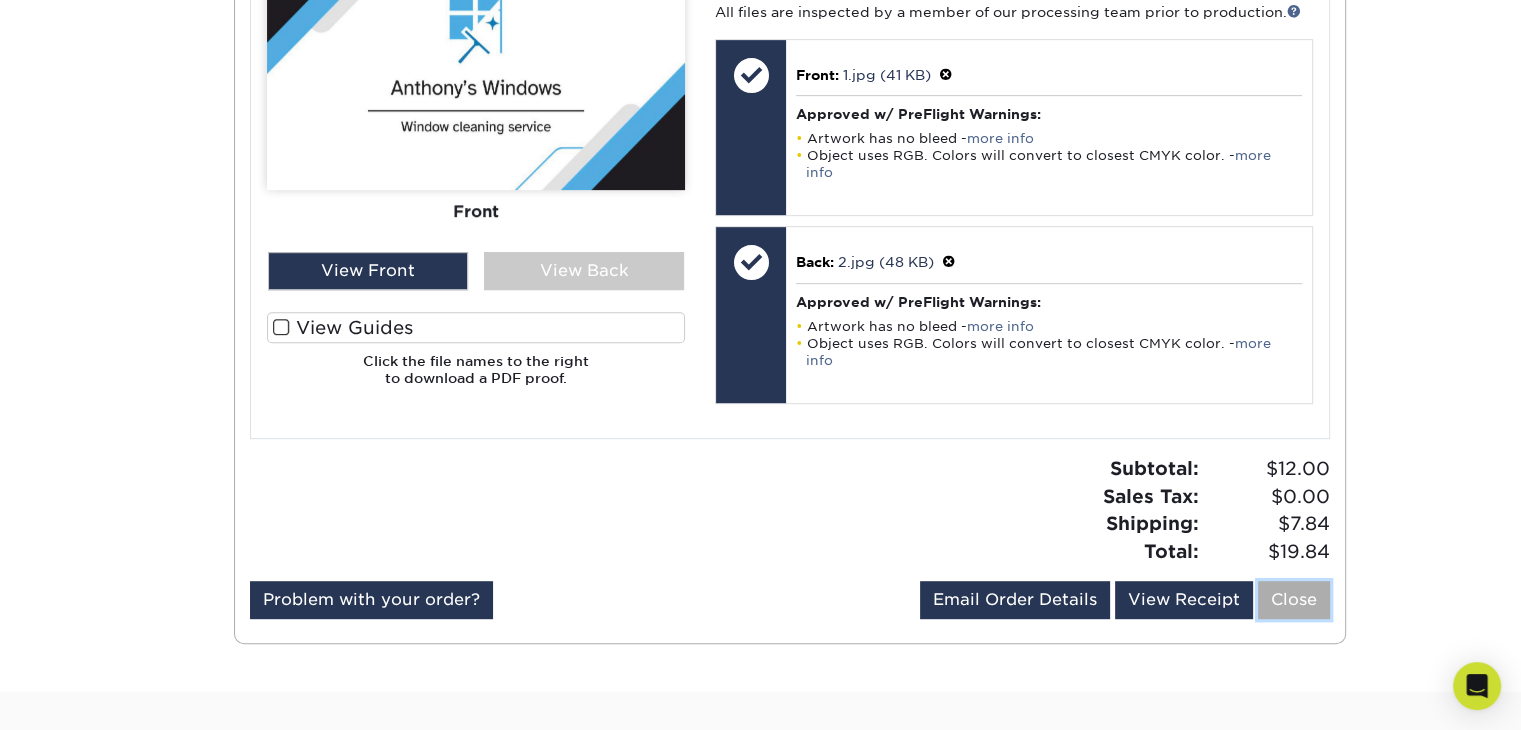 click on "Close" at bounding box center [1294, 600] 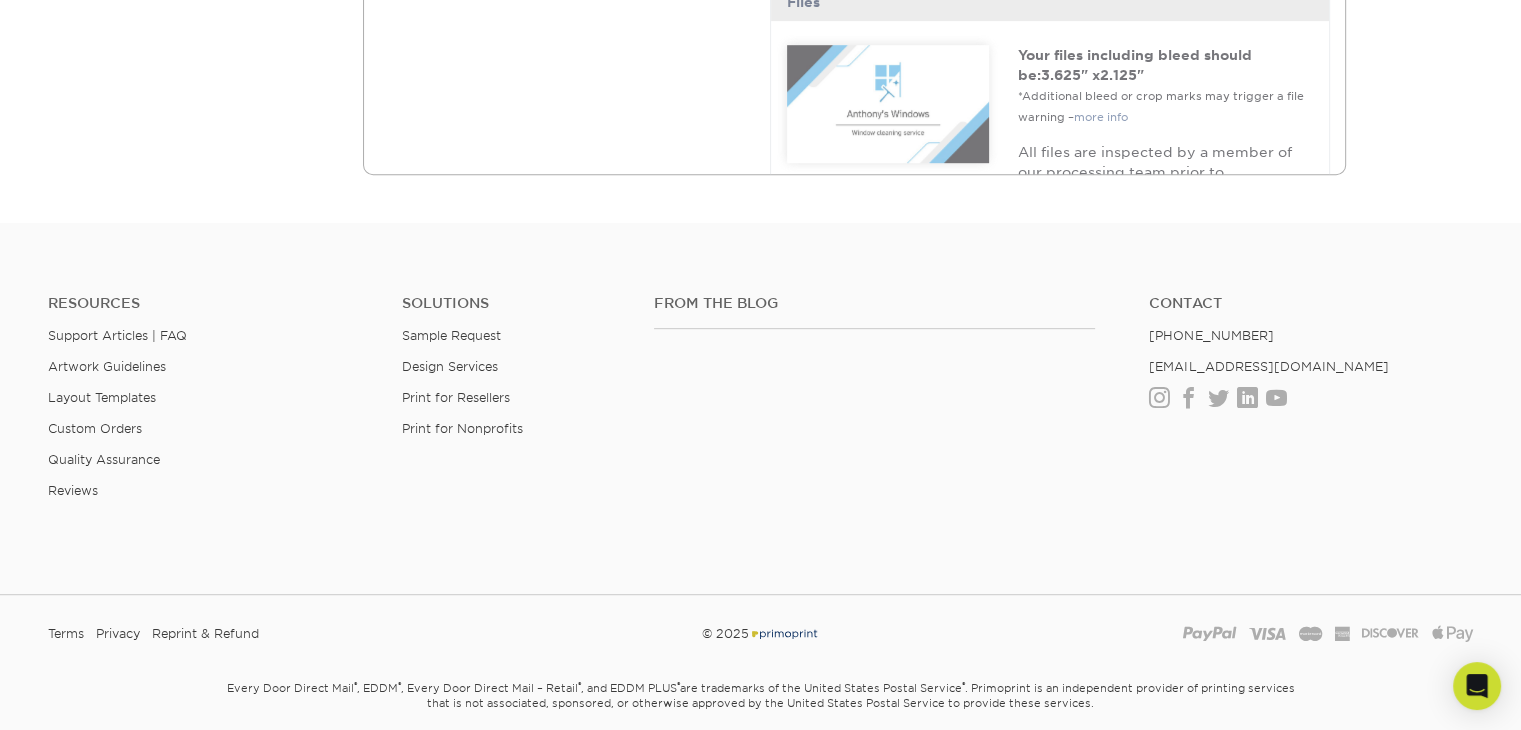 scroll, scrollTop: 0, scrollLeft: 0, axis: both 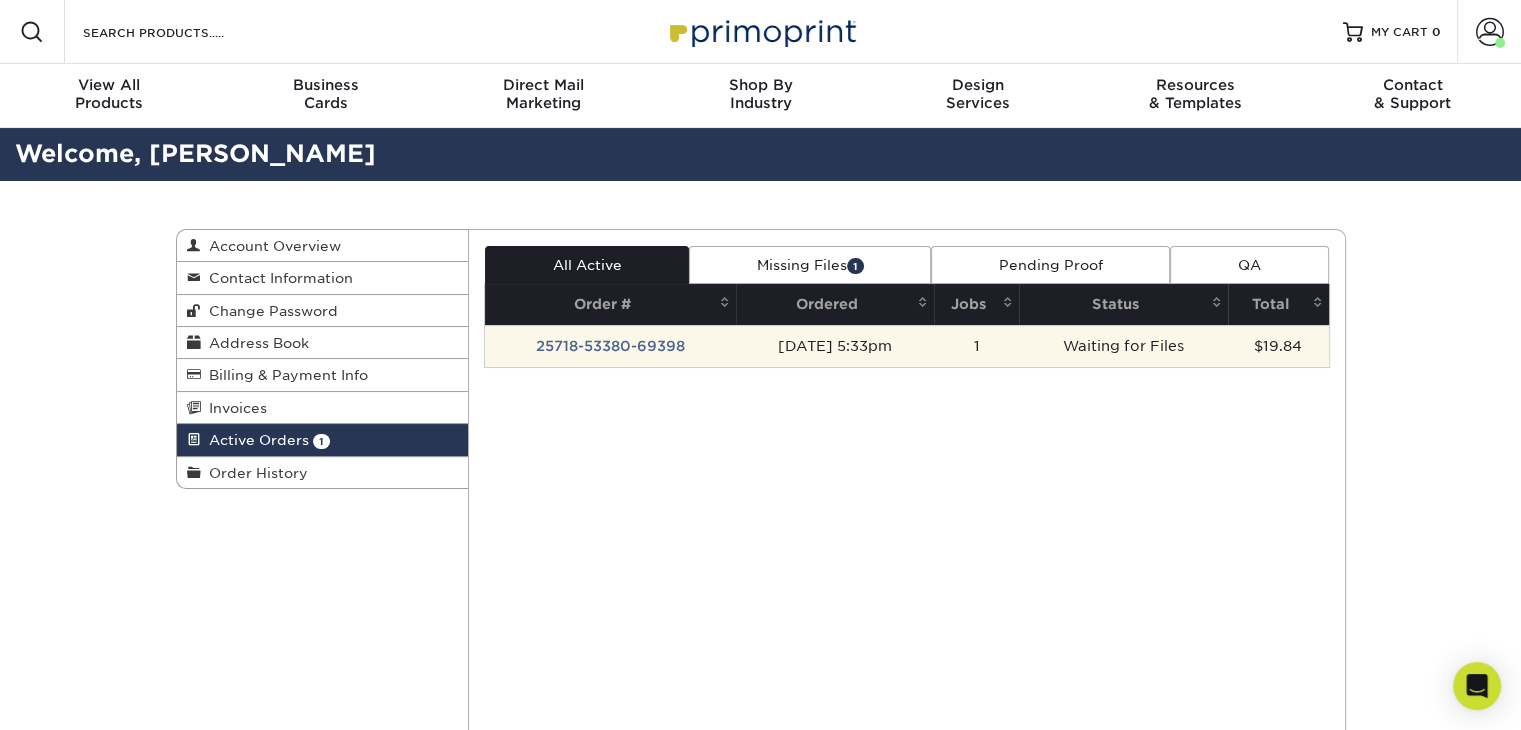 click on "Waiting for Files" at bounding box center (1123, 346) 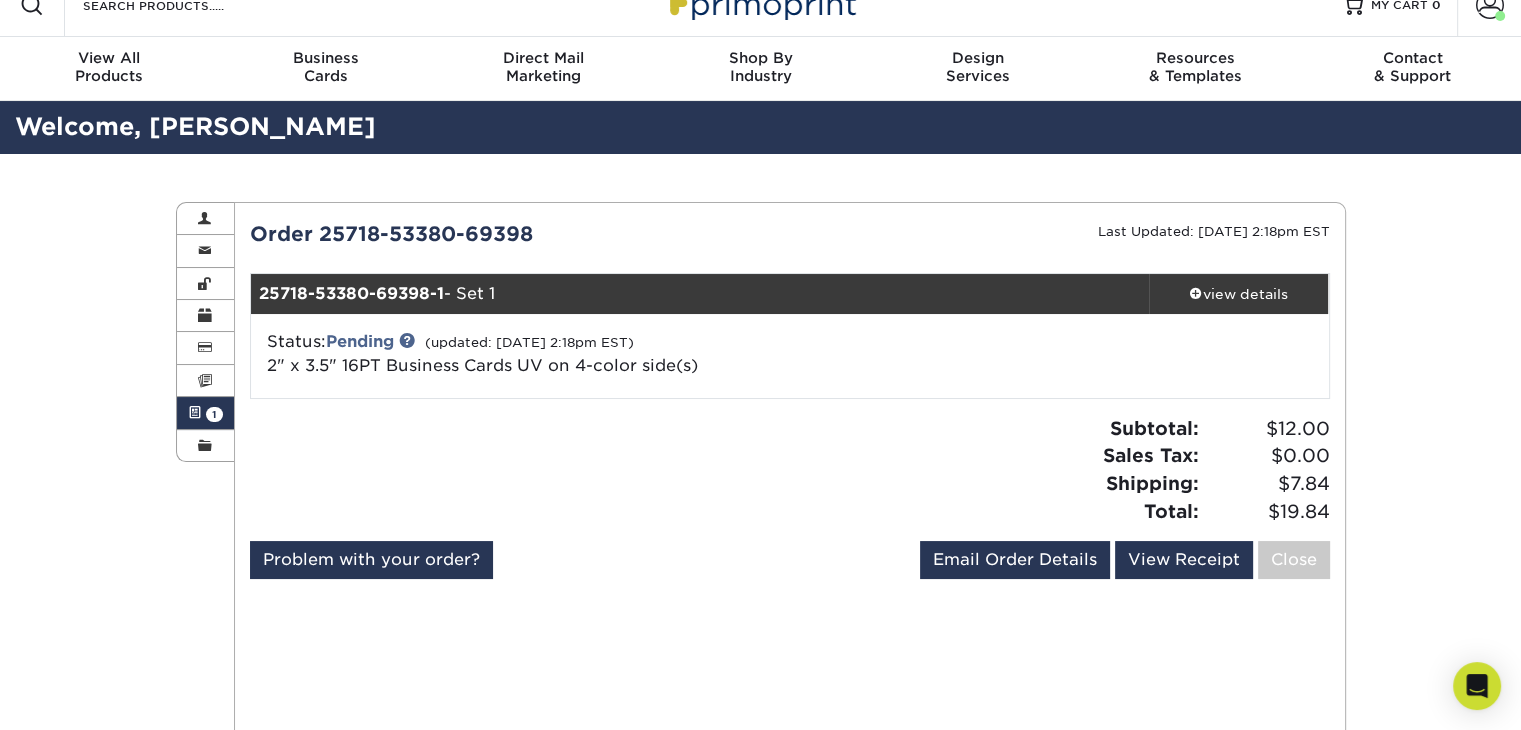 scroll, scrollTop: 28, scrollLeft: 0, axis: vertical 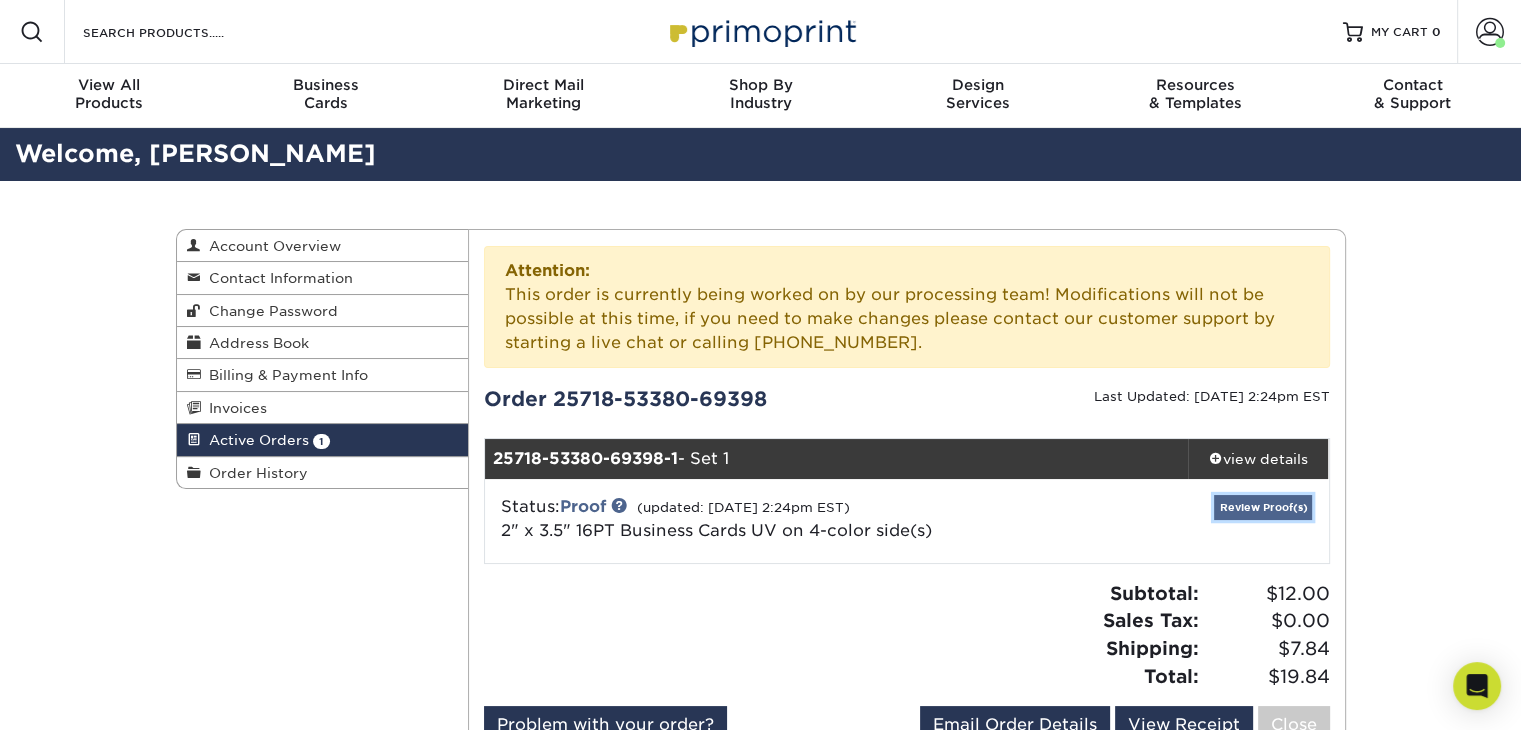click on "Review Proof(s)" at bounding box center (1263, 507) 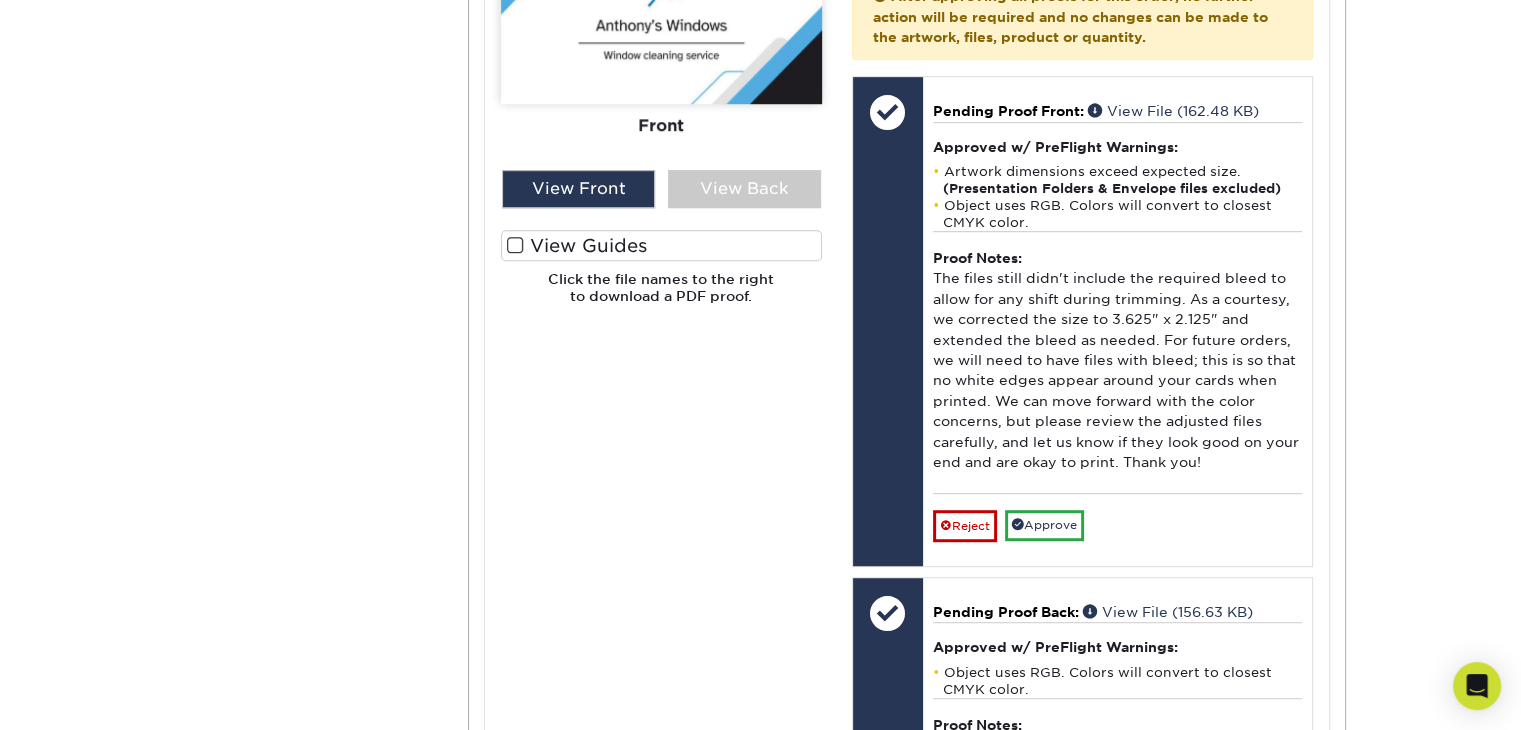 scroll, scrollTop: 1119, scrollLeft: 0, axis: vertical 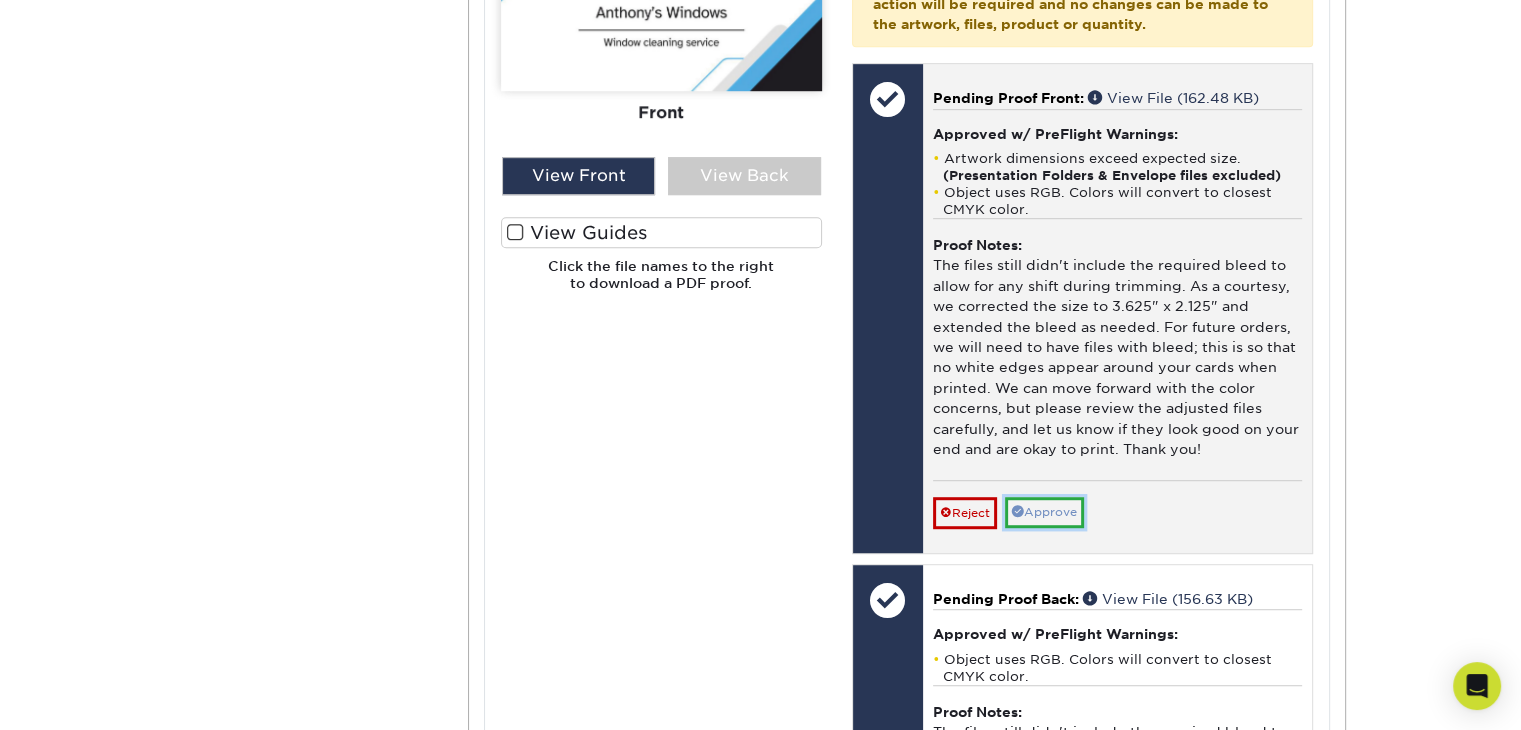 click on "Approve" at bounding box center (1044, 512) 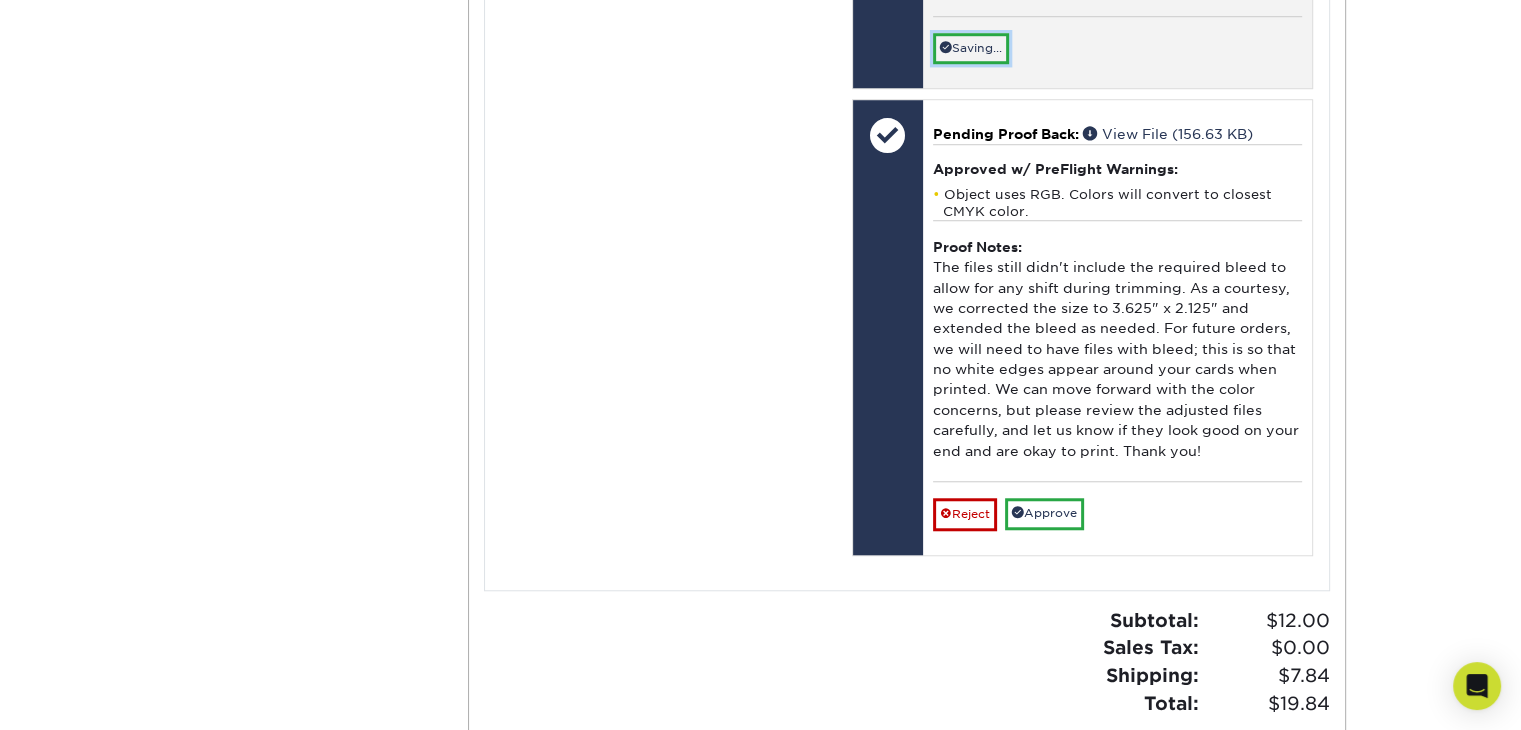 scroll, scrollTop: 1586, scrollLeft: 0, axis: vertical 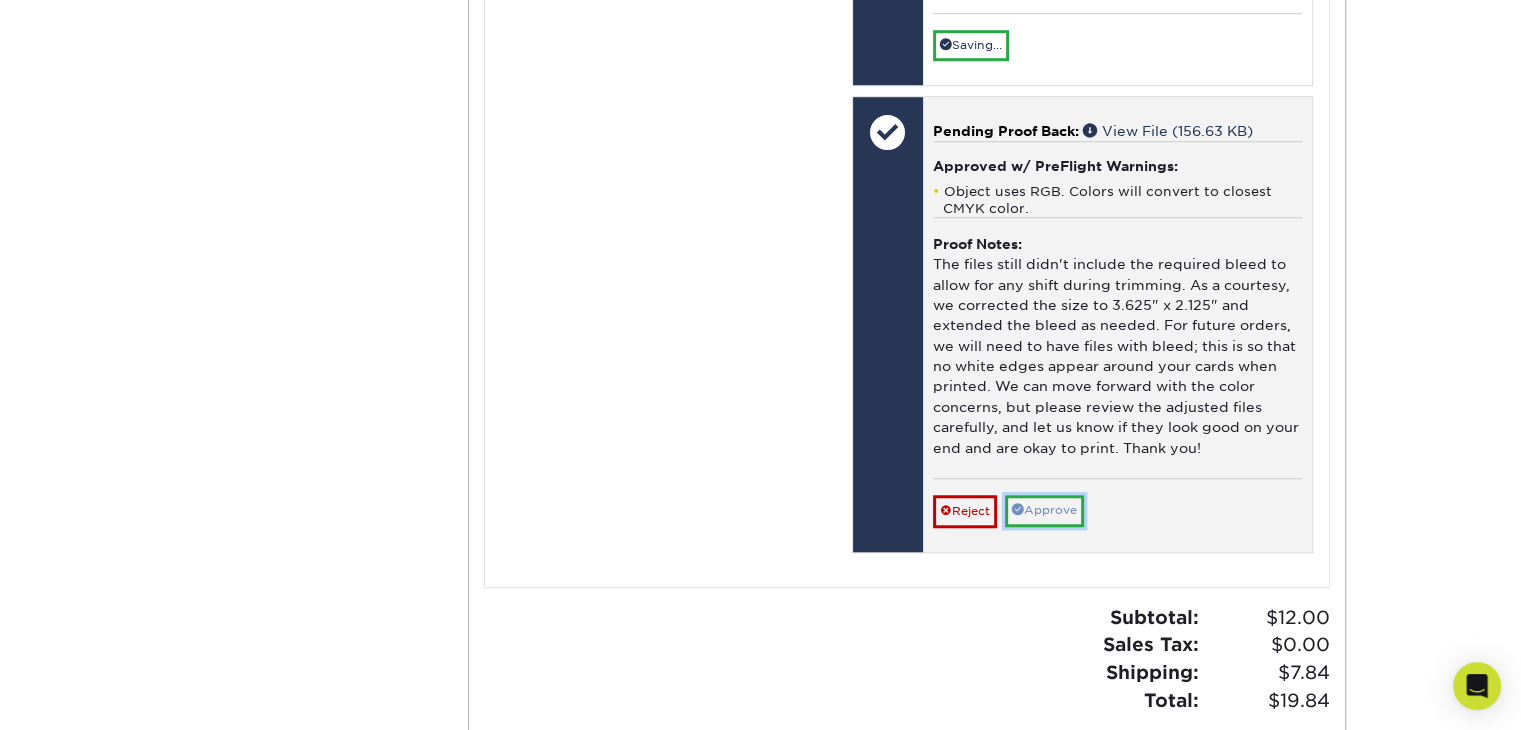 click on "Approve" at bounding box center (1044, 510) 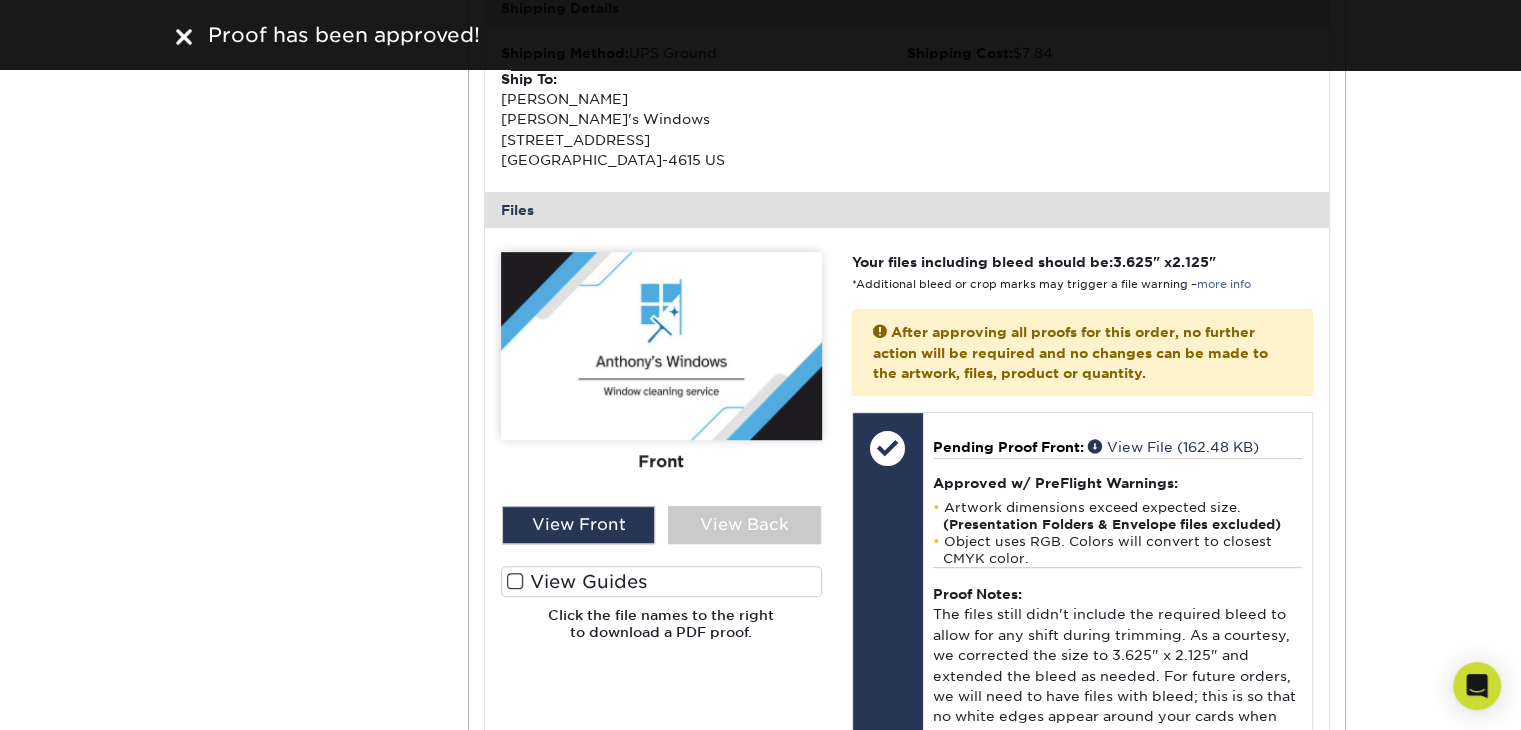 scroll, scrollTop: 780, scrollLeft: 0, axis: vertical 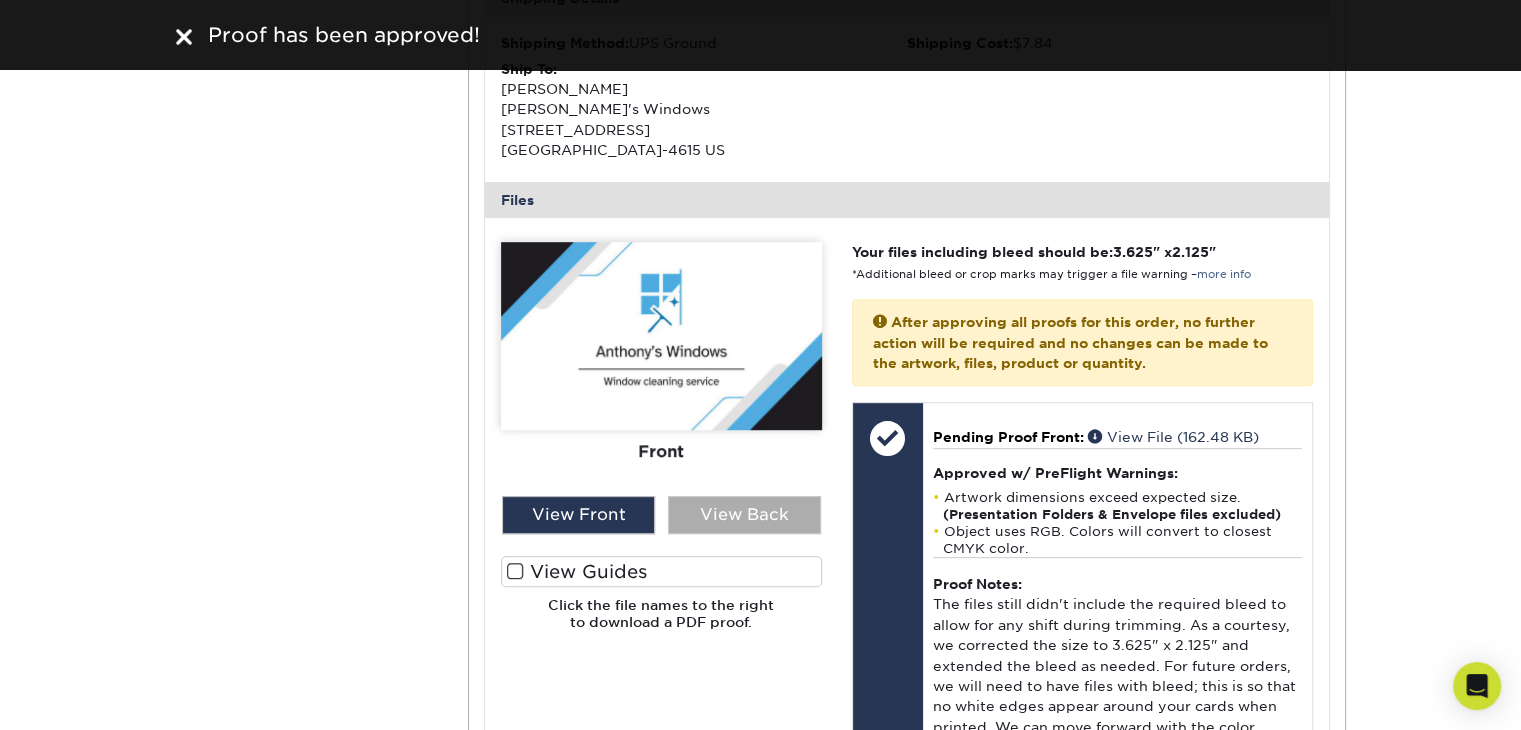 click on "View Back" at bounding box center (744, 515) 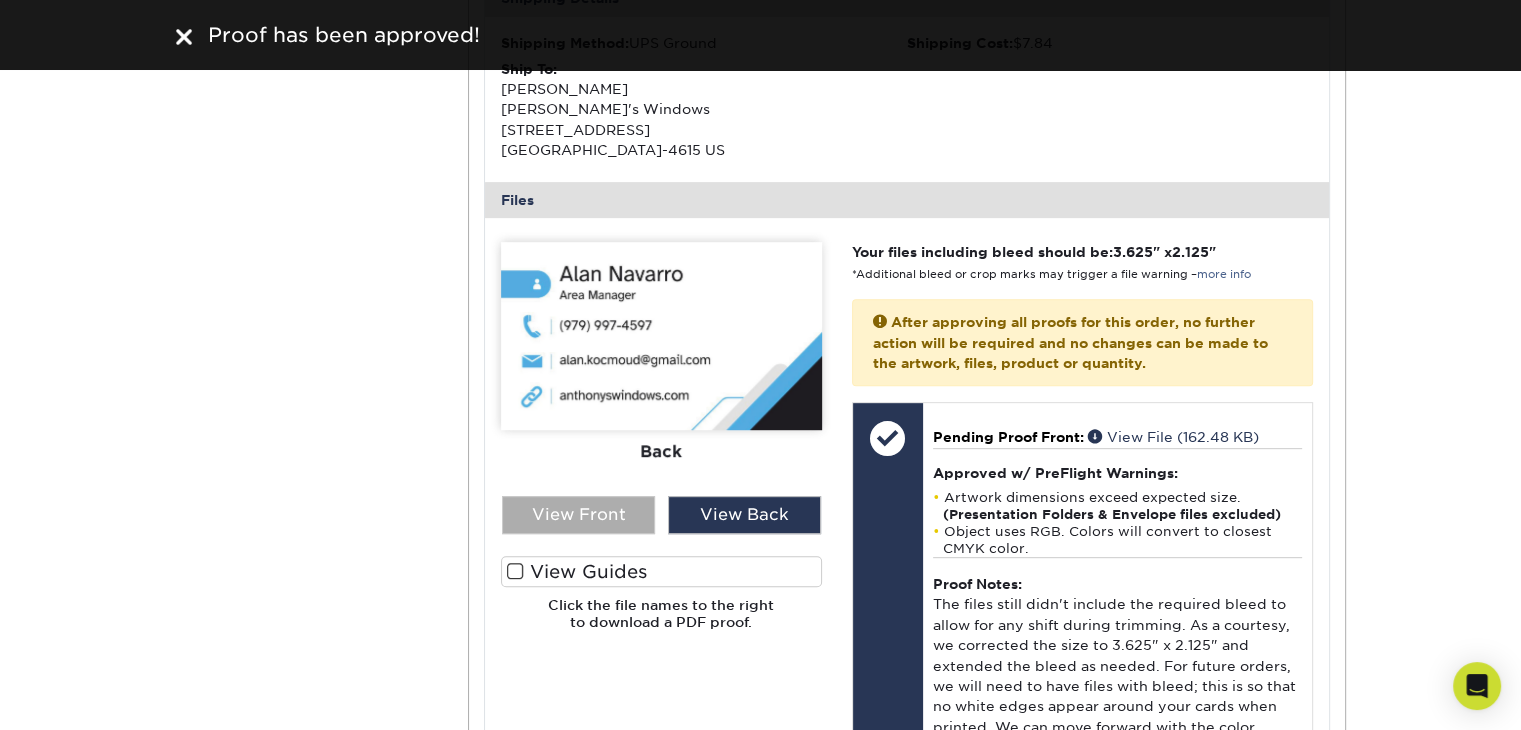 click on "View Front" at bounding box center (578, 515) 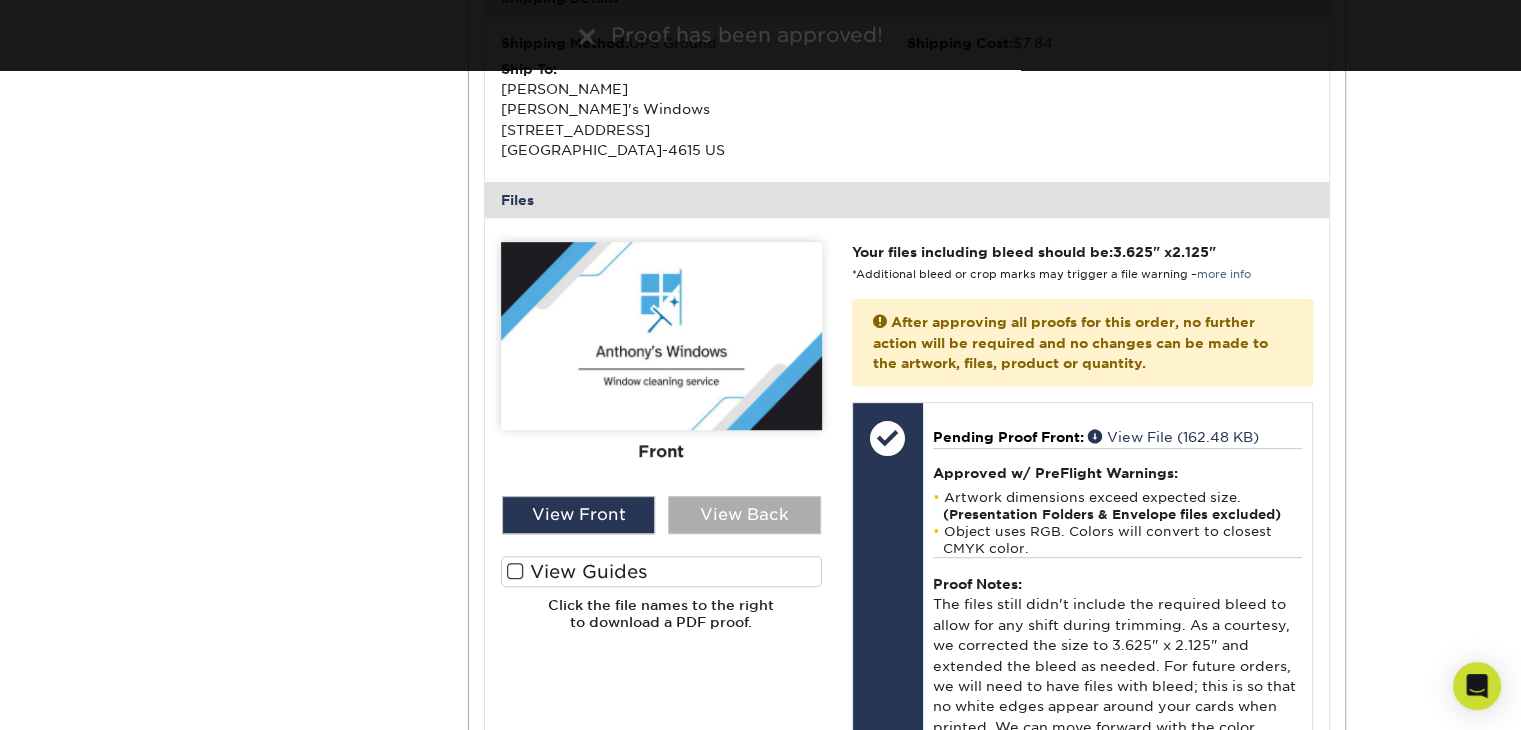 click on "View Back" at bounding box center [744, 515] 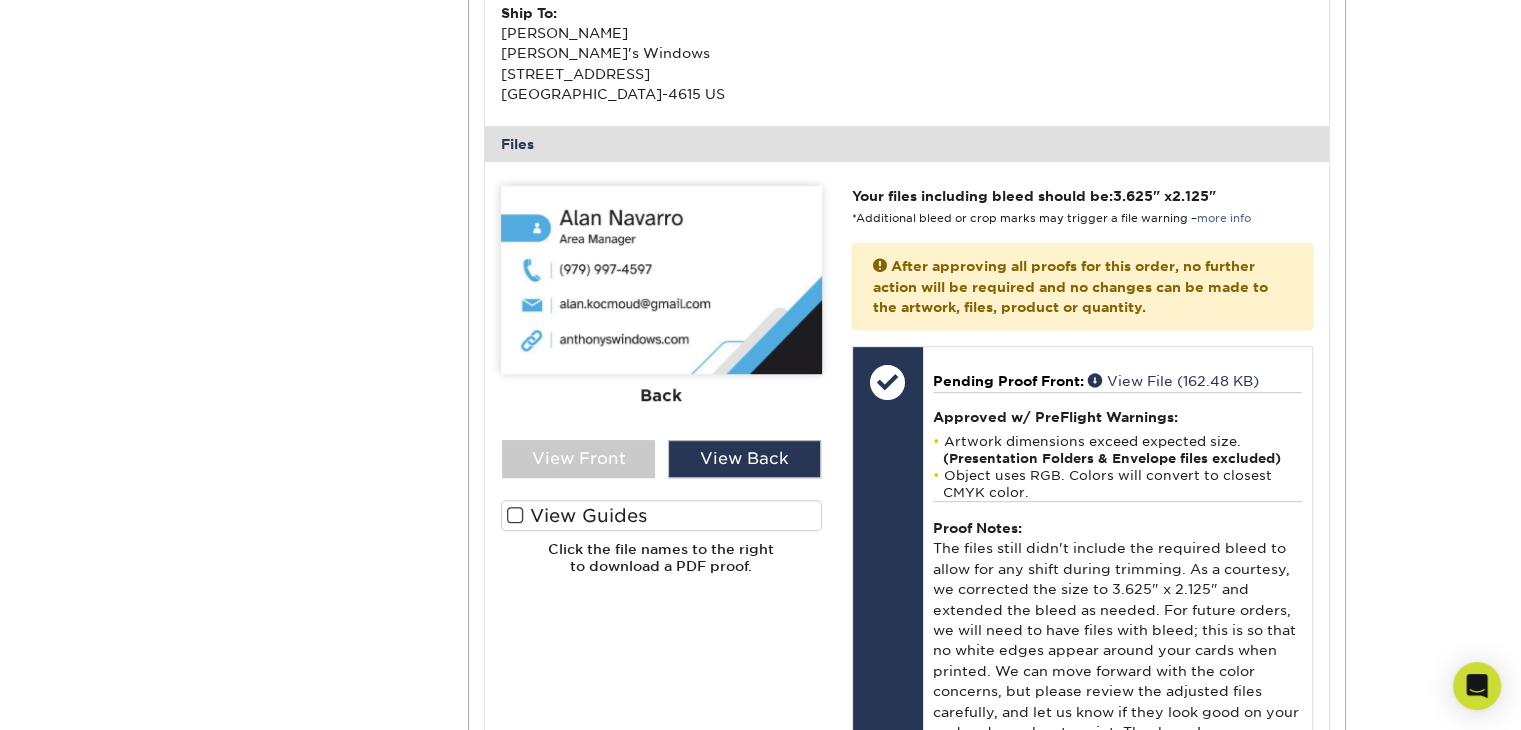 scroll, scrollTop: 840, scrollLeft: 0, axis: vertical 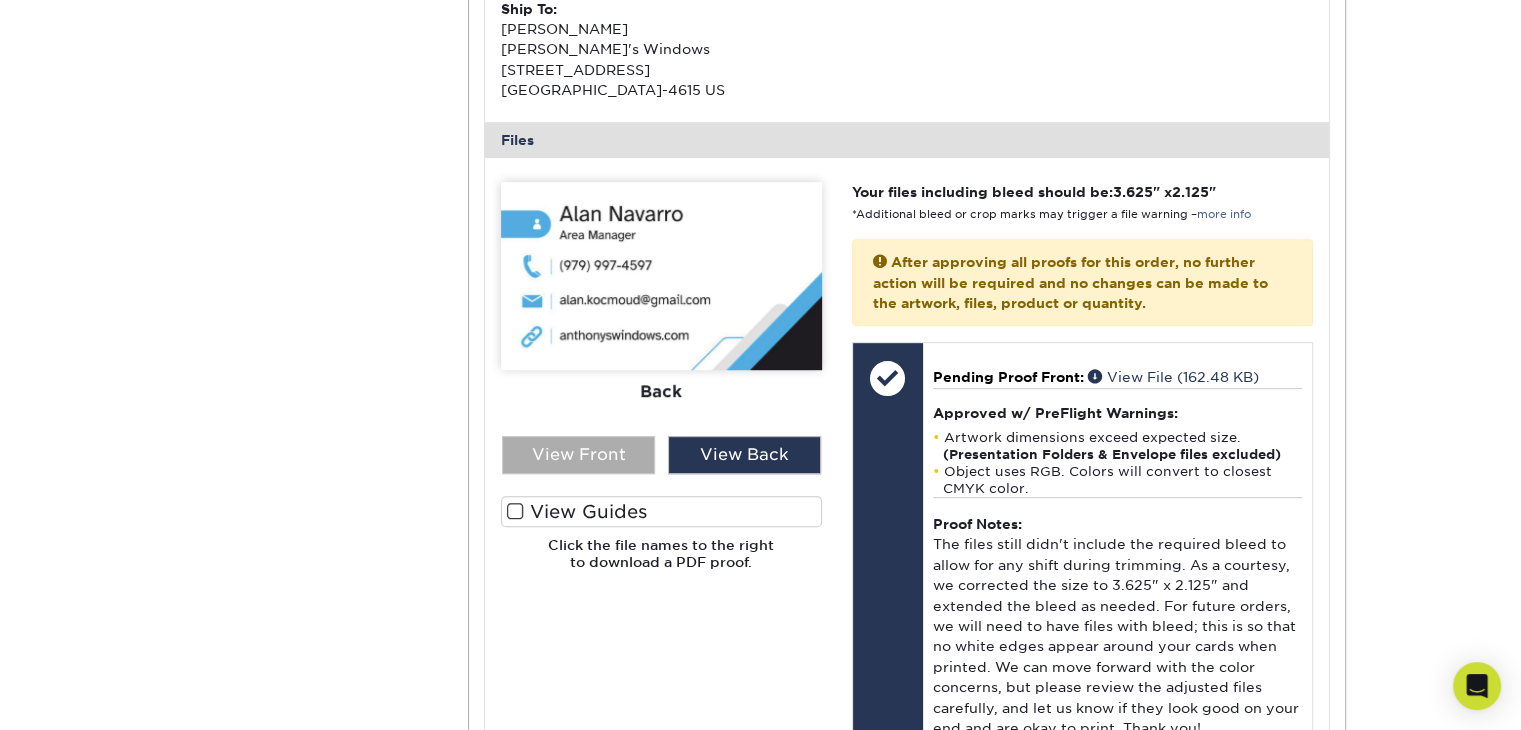 click on "View Front" at bounding box center [578, 455] 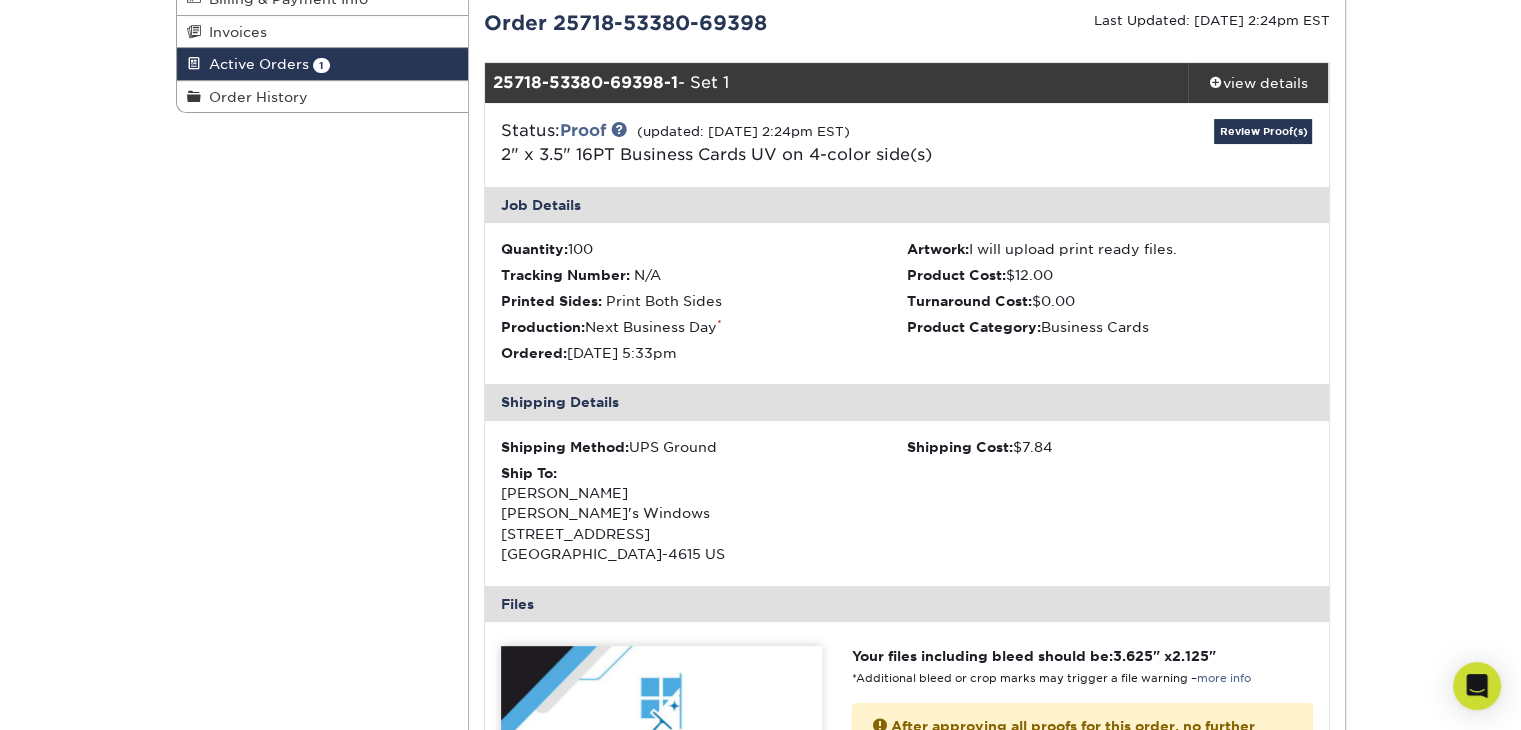 scroll, scrollTop: 371, scrollLeft: 0, axis: vertical 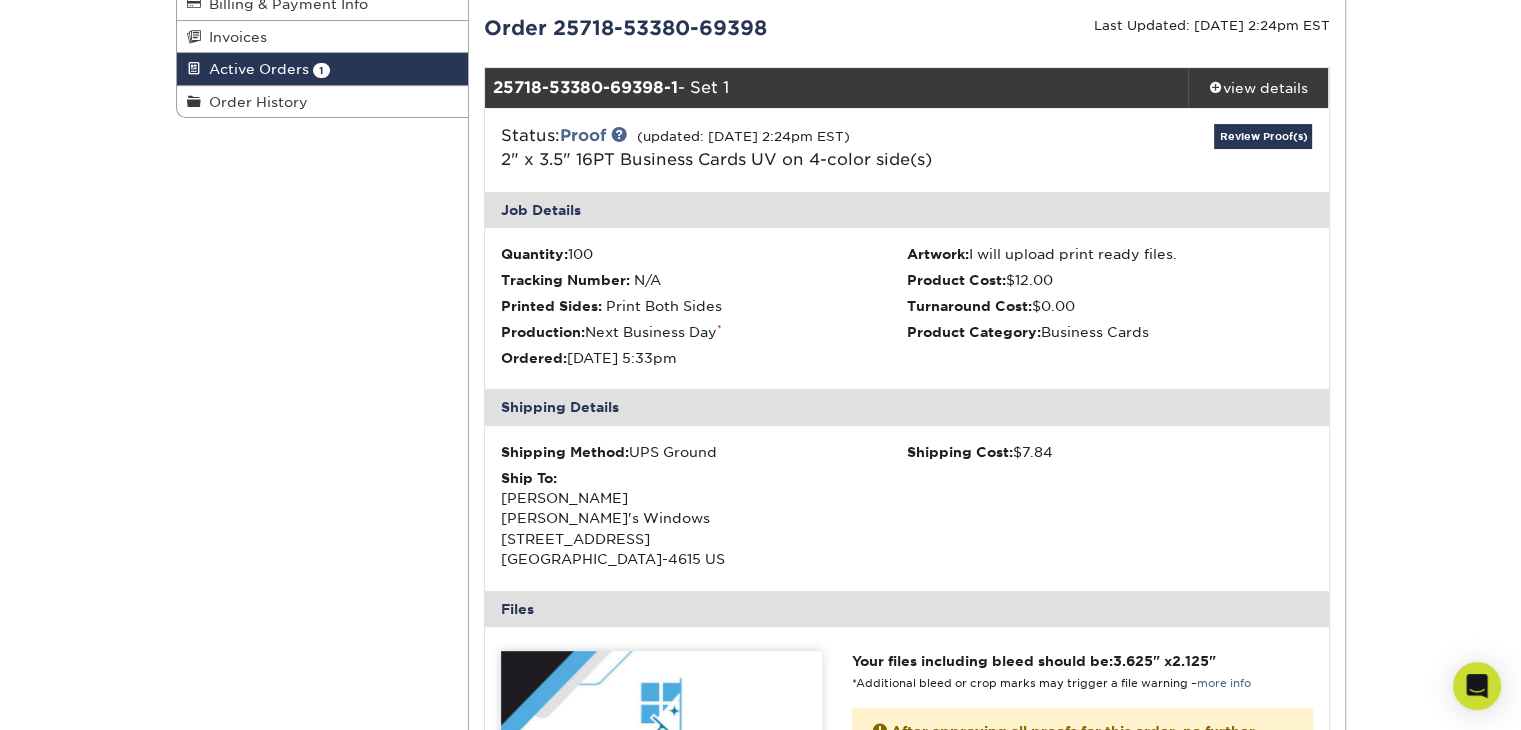 click on "Shipping Details" at bounding box center (907, 407) 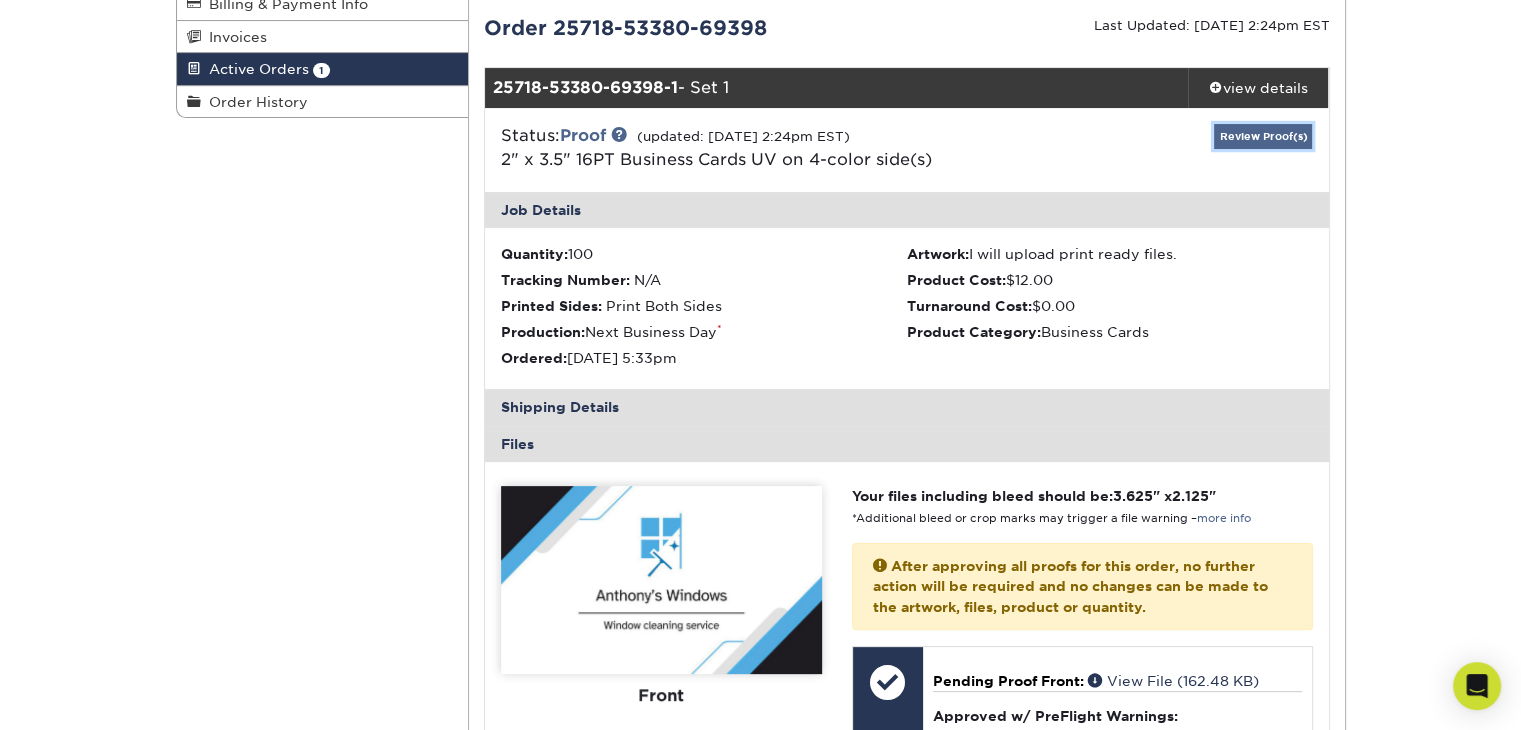 click on "Review Proof(s)" at bounding box center (1263, 136) 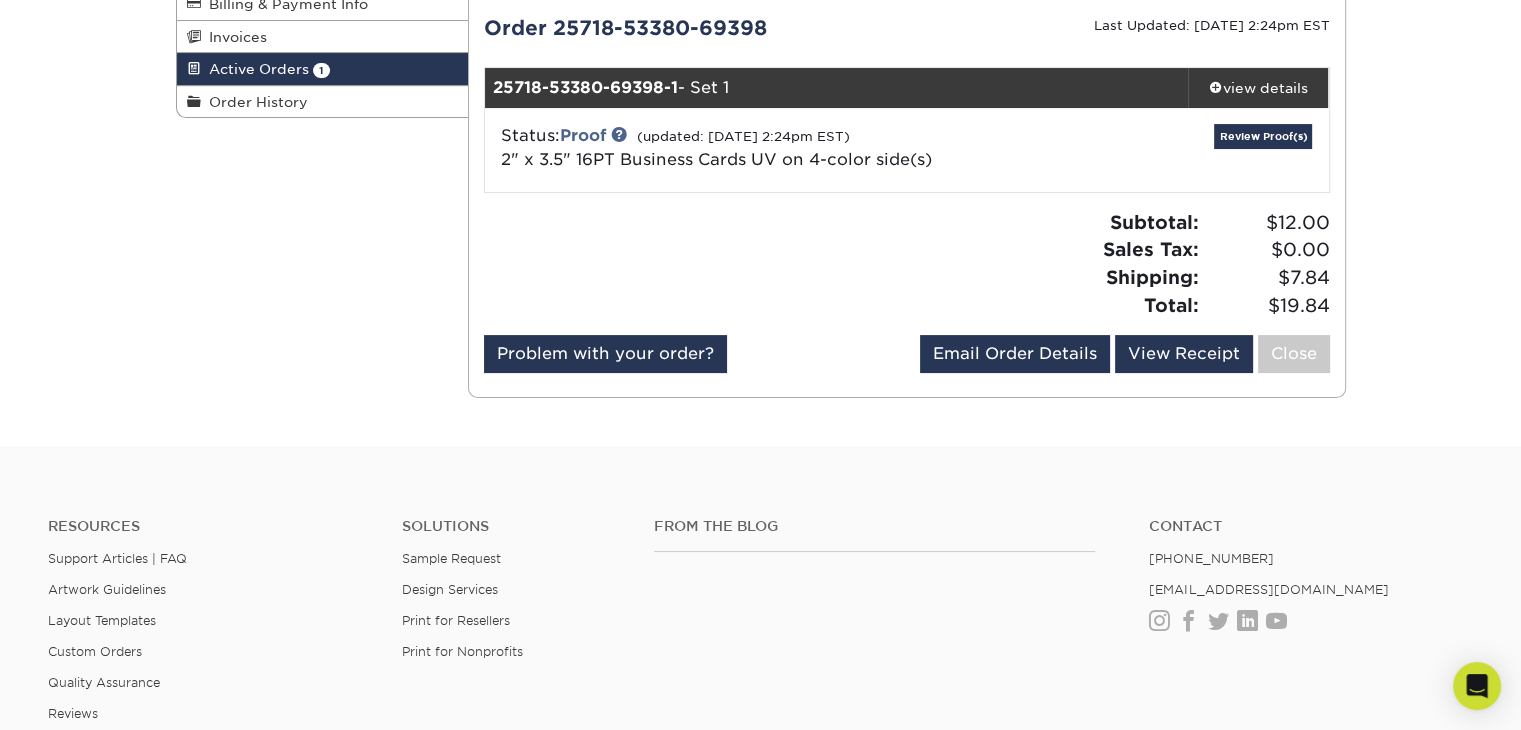click on "Active Orders
Account Overview
Contact Information
Change Password
Address Book
Billing & Payment Info
1" at bounding box center (760, 128) 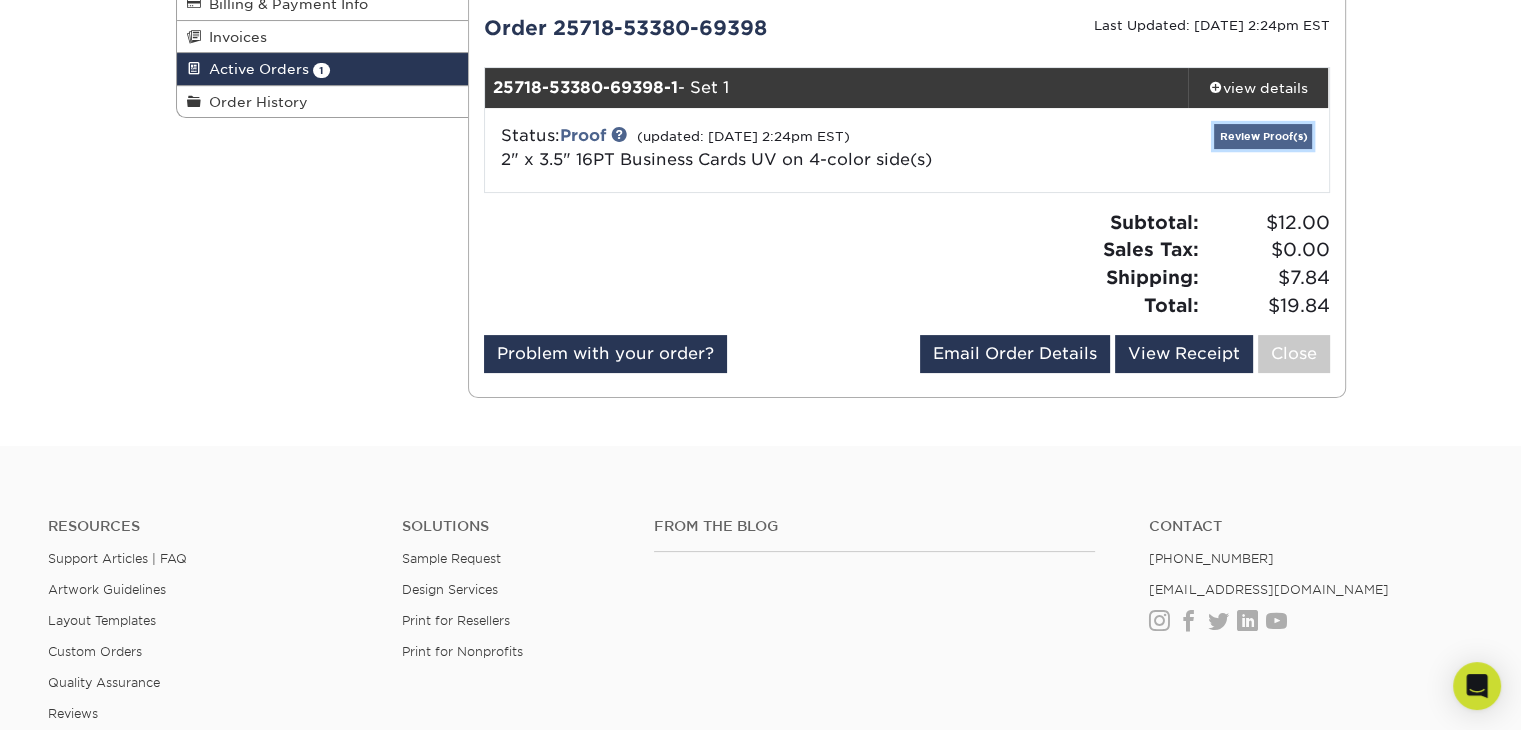 click on "Review Proof(s)" at bounding box center [1263, 136] 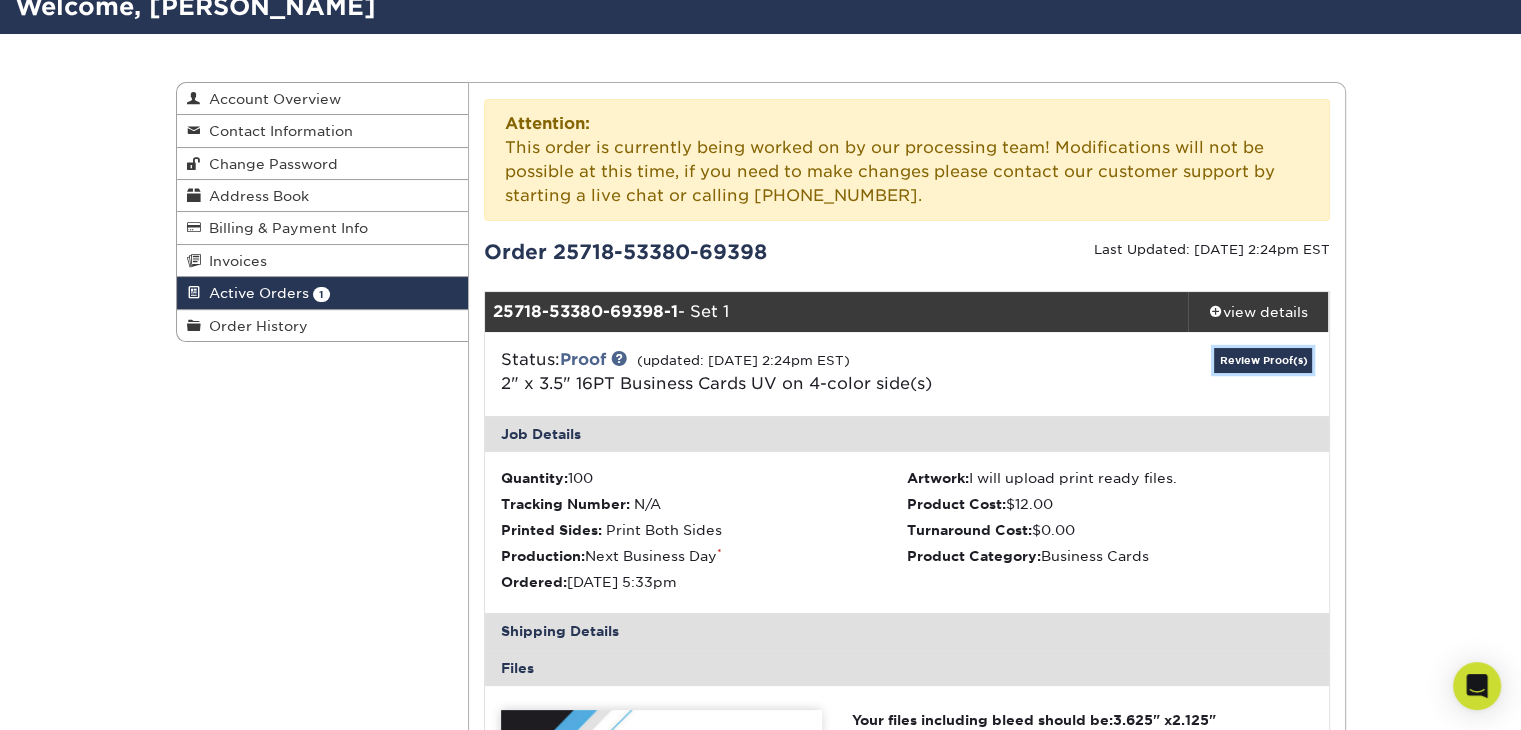 scroll, scrollTop: 0, scrollLeft: 0, axis: both 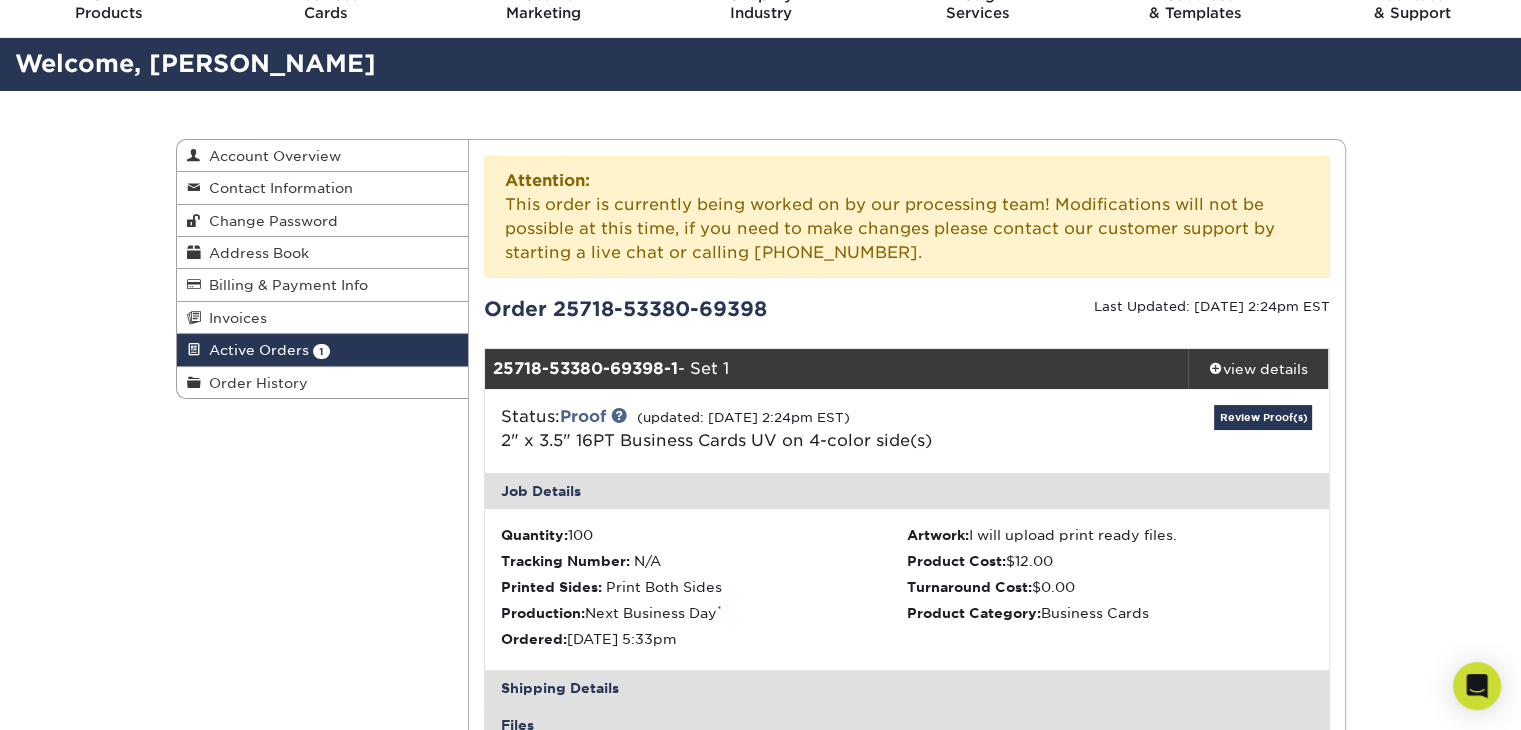 click on "Attention: This order is currently being worked on by our processing team! Modifications will not be possible at this time, if you need to make changes please contact our customer support by starting a live chat or calling [PHONE_NUMBER]." at bounding box center [907, 217] 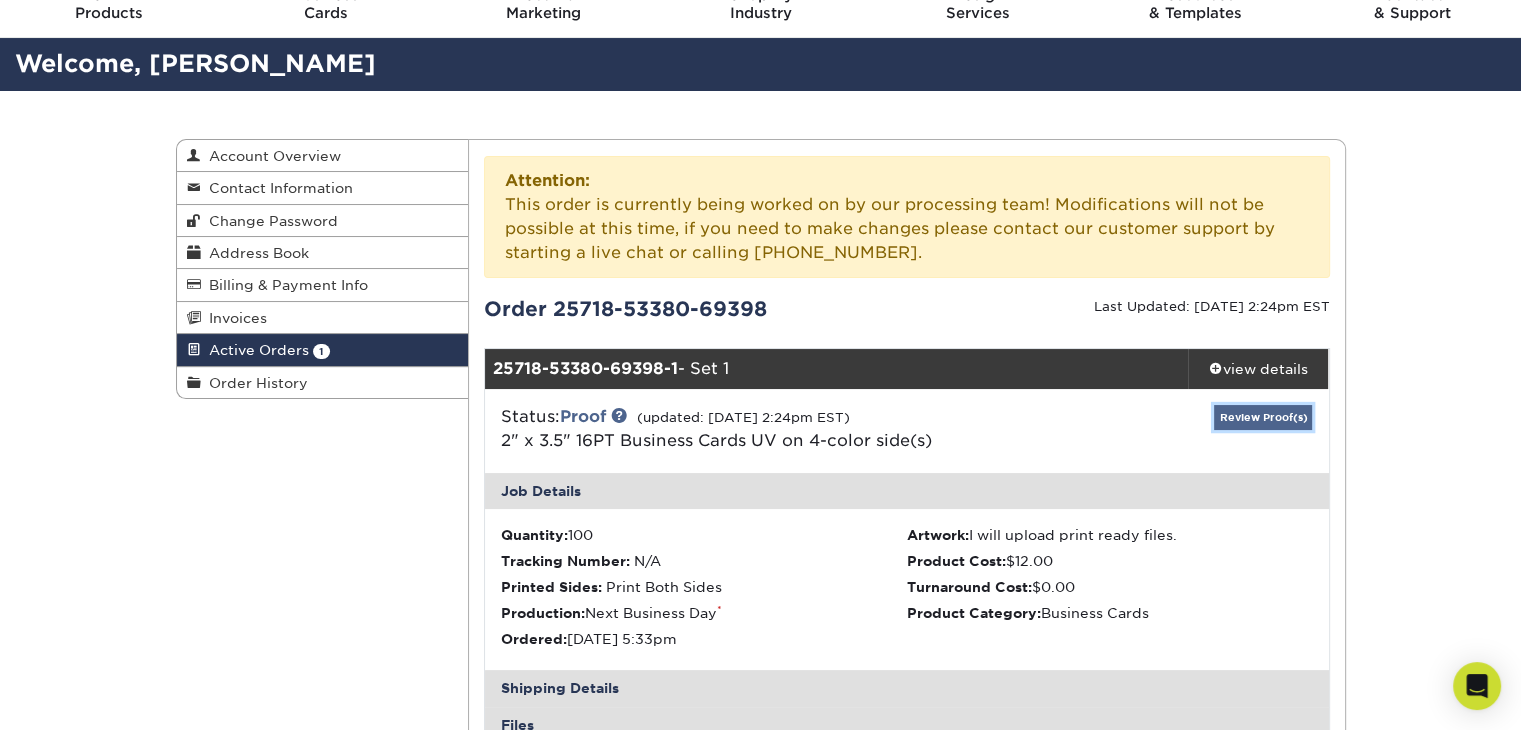 click on "Review Proof(s)" at bounding box center [1263, 417] 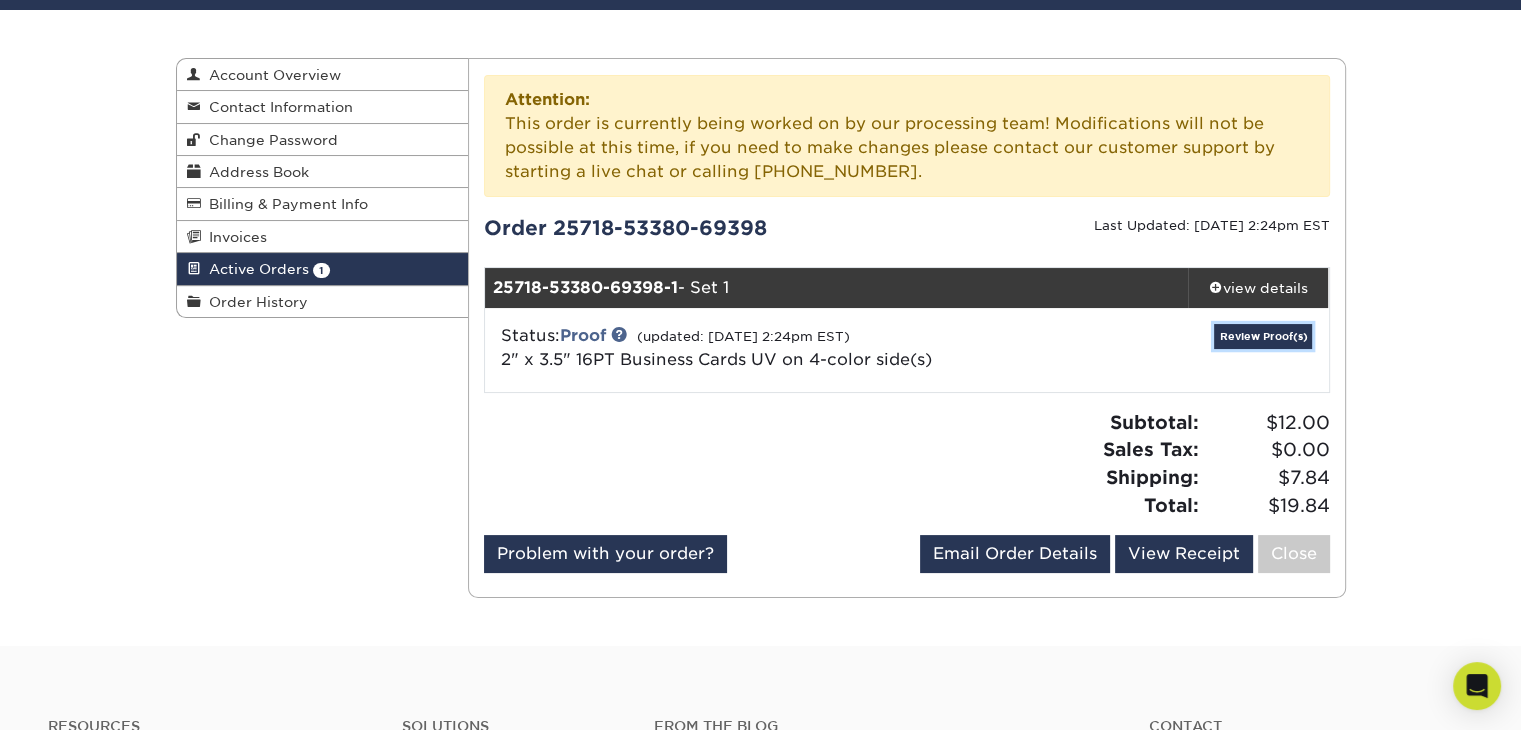 scroll, scrollTop: 180, scrollLeft: 0, axis: vertical 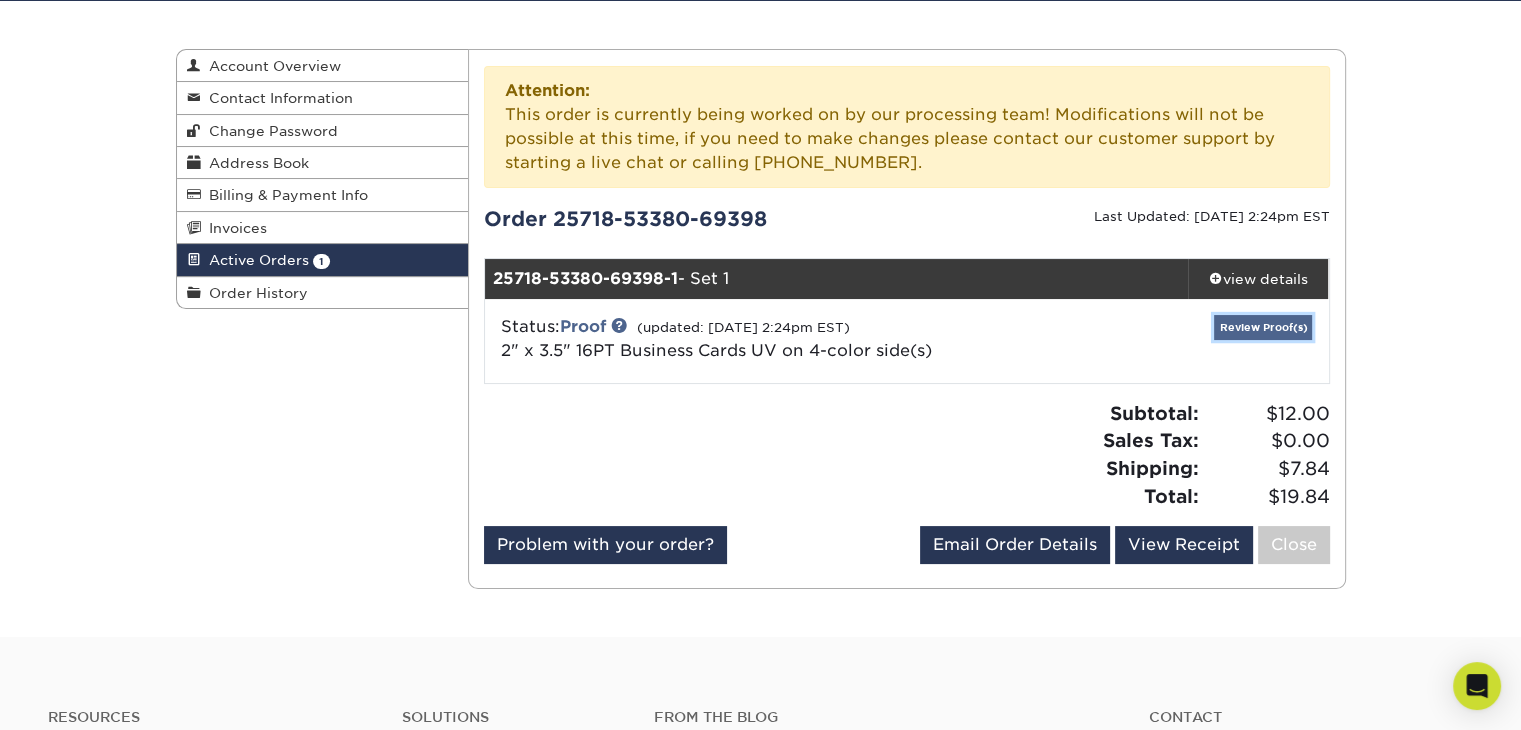 click on "Review Proof(s)" at bounding box center [1263, 327] 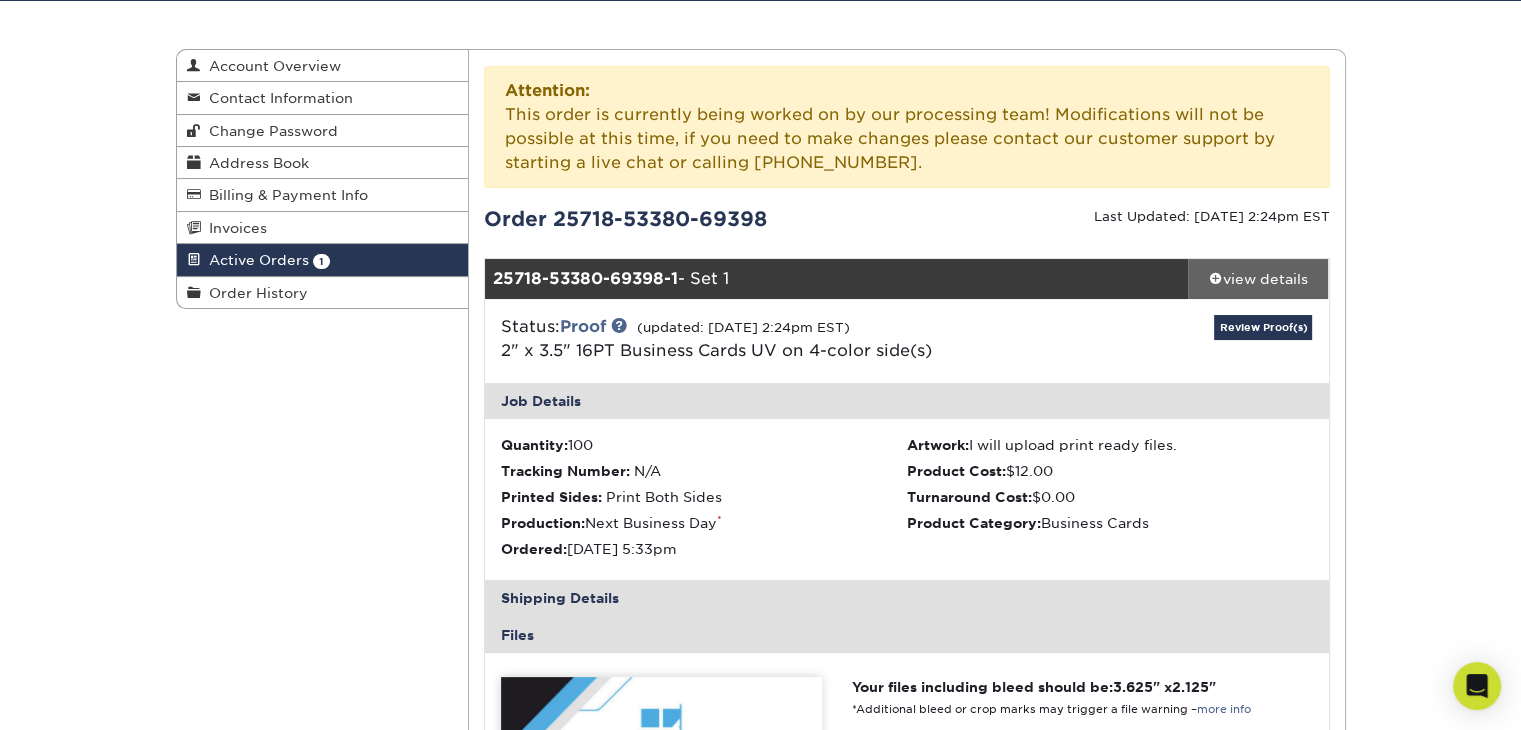 click on "view details" at bounding box center (1258, 279) 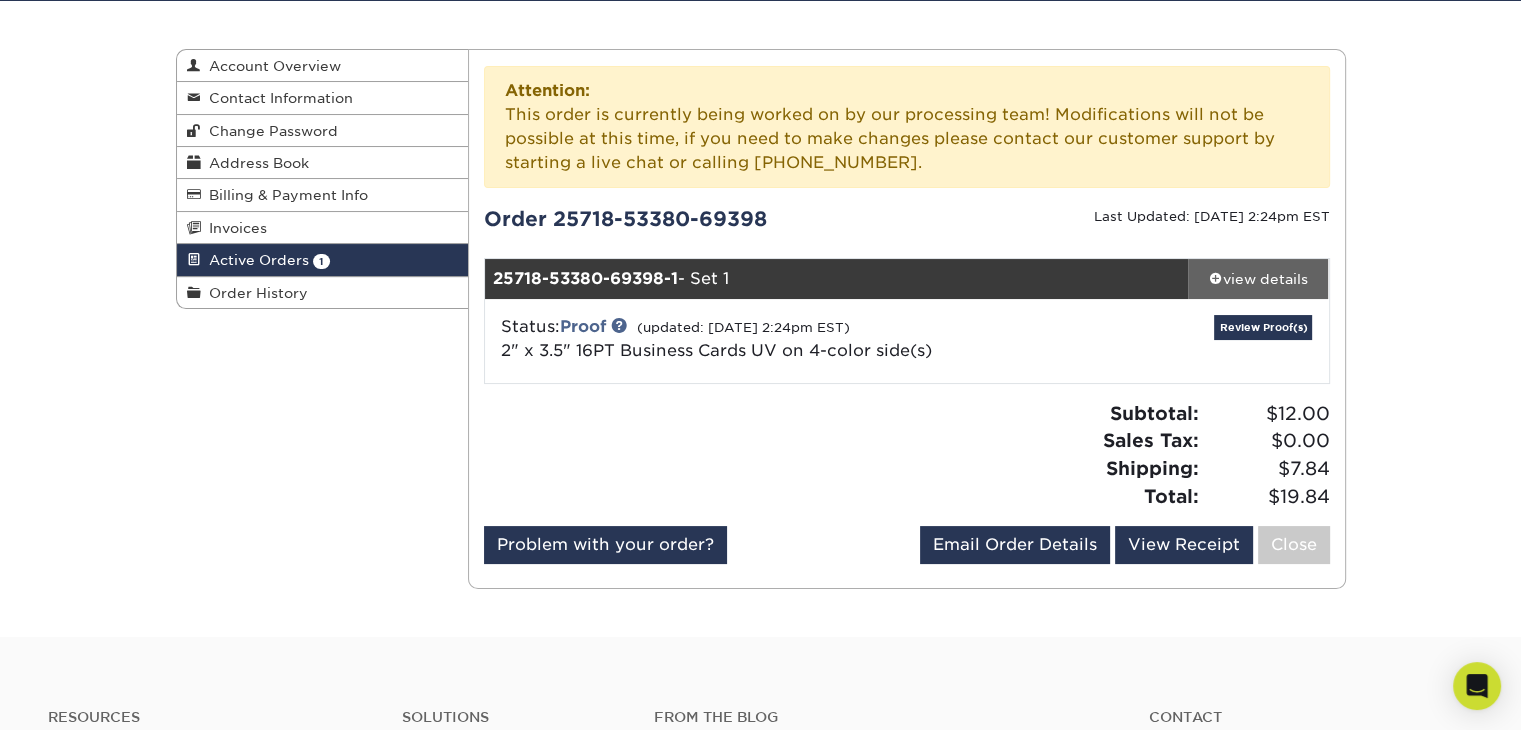 click on "view details" at bounding box center (1258, 279) 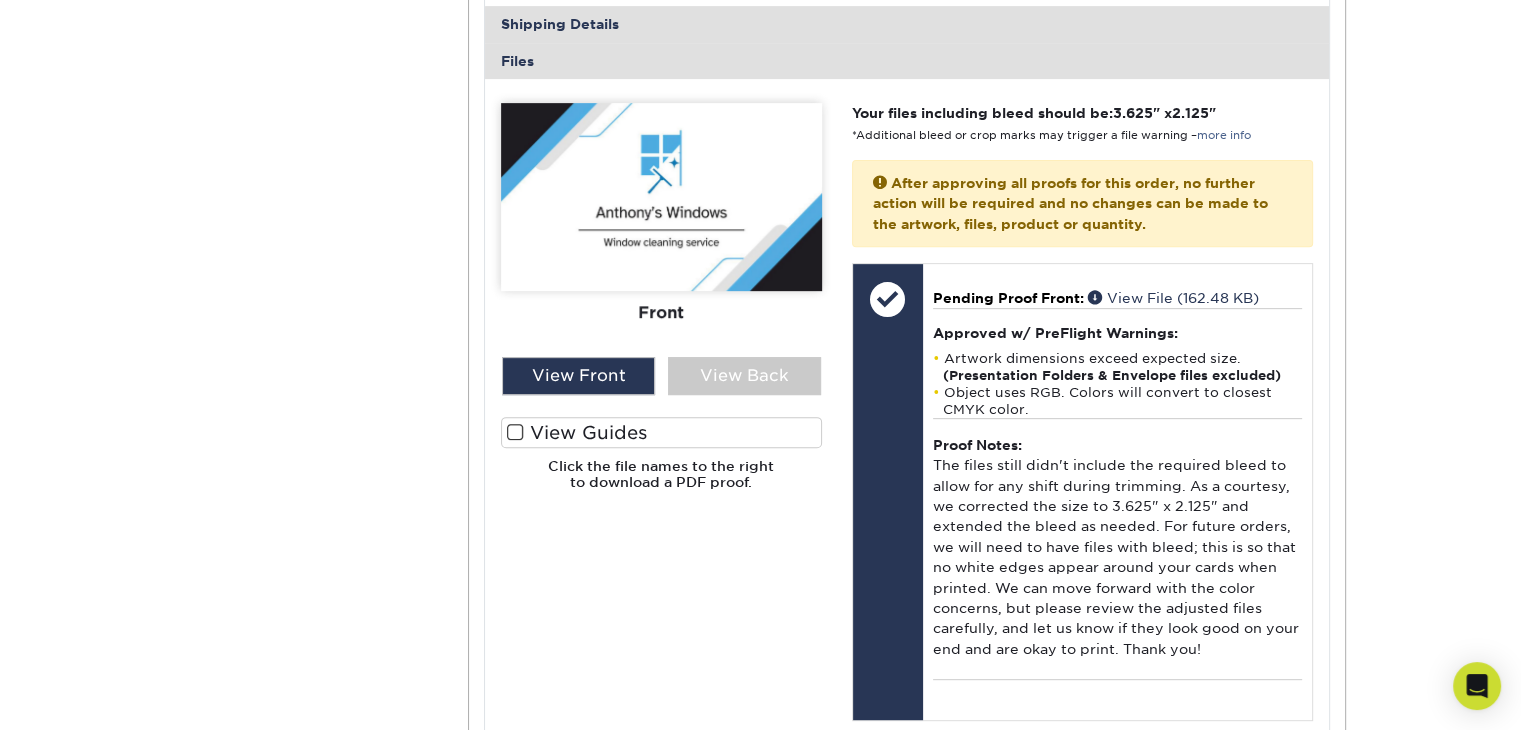 scroll, scrollTop: 759, scrollLeft: 0, axis: vertical 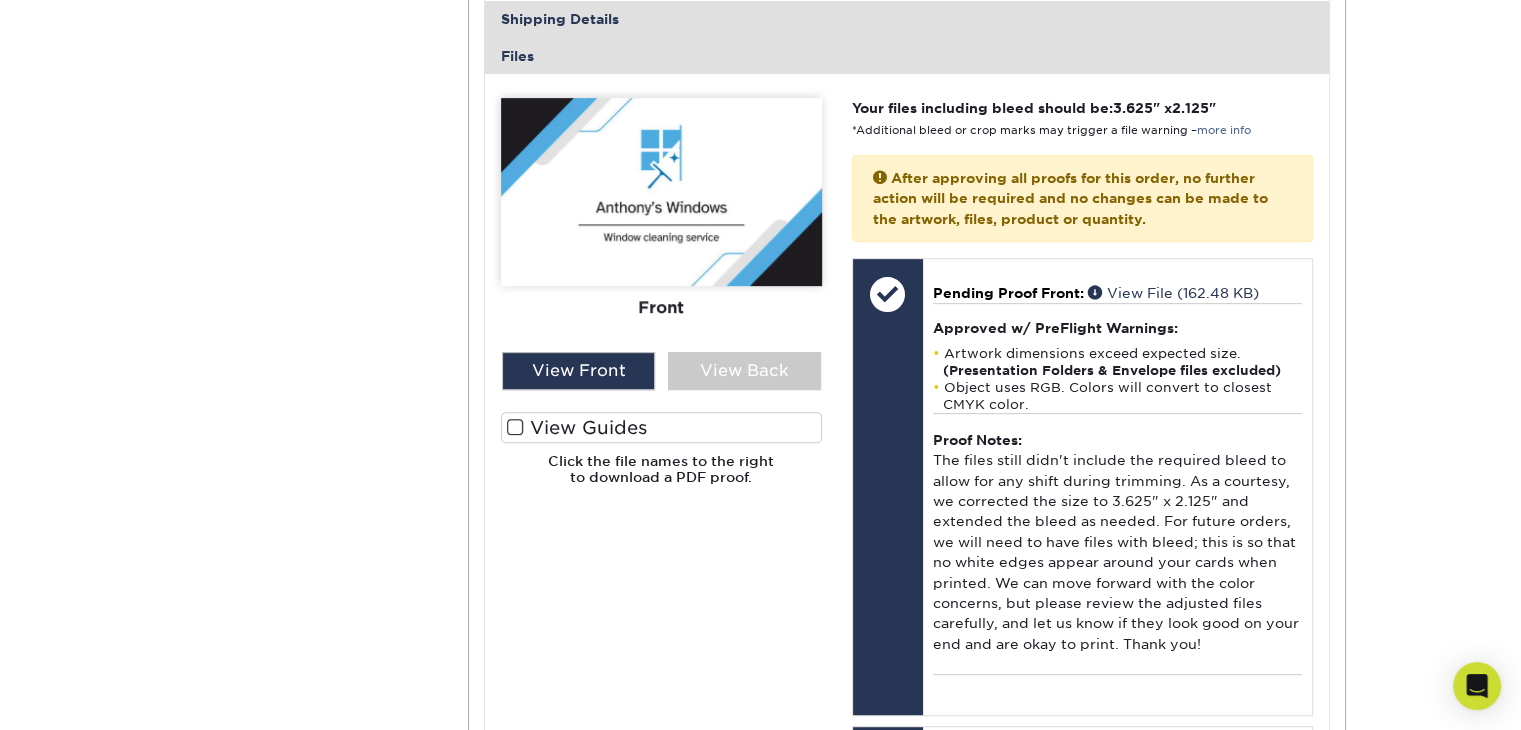 click on "Front Back" at bounding box center [661, 225] 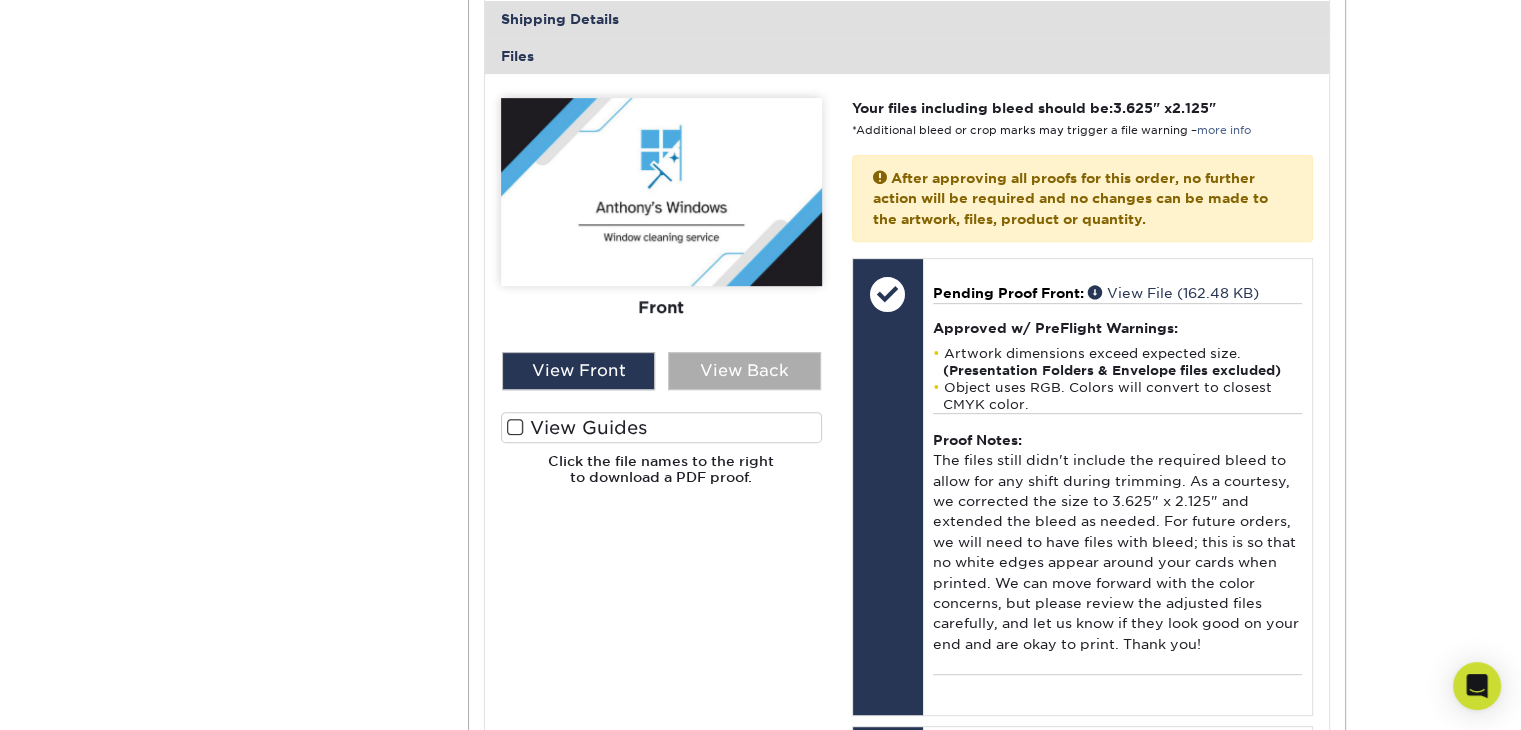 click on "View Back" at bounding box center (744, 371) 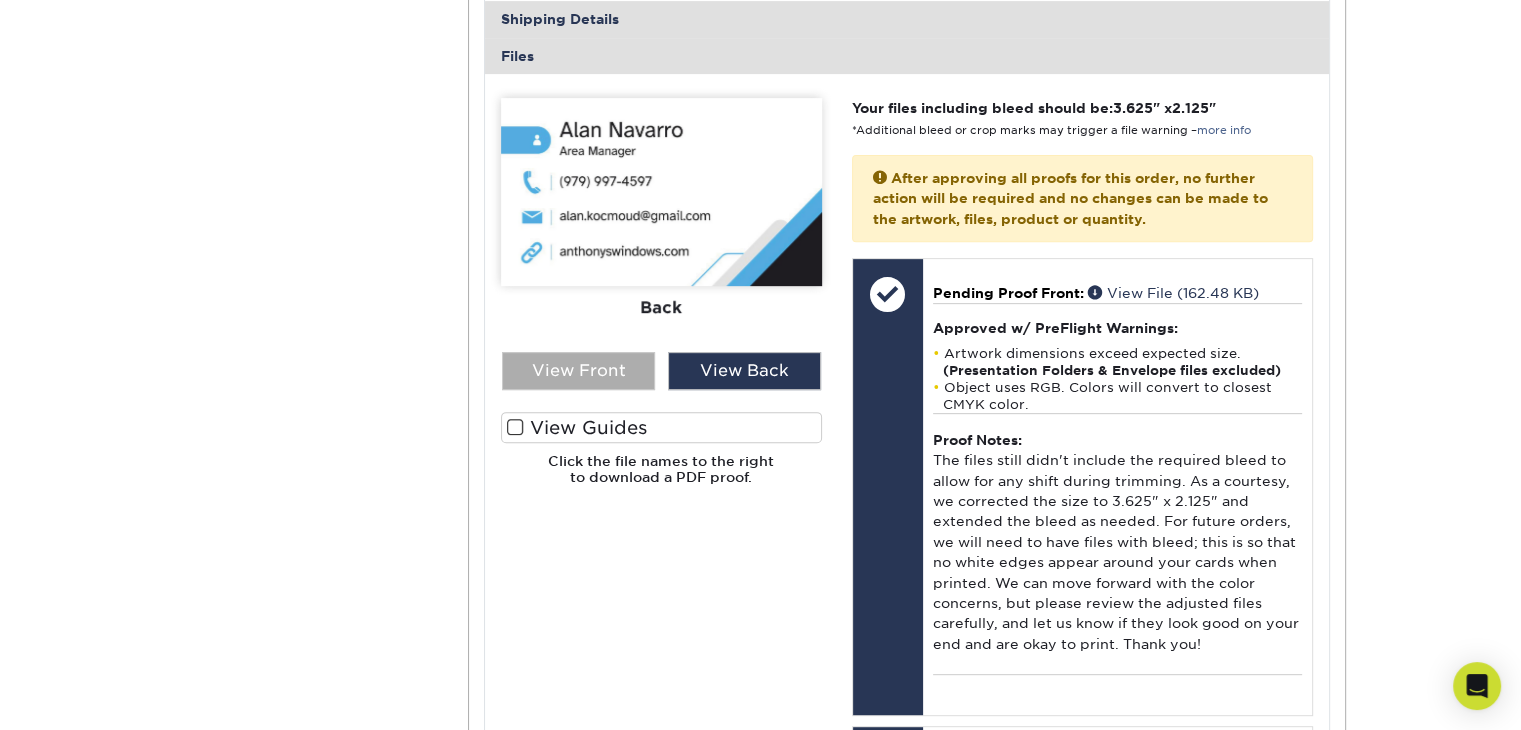 click on "View Front" at bounding box center [578, 371] 